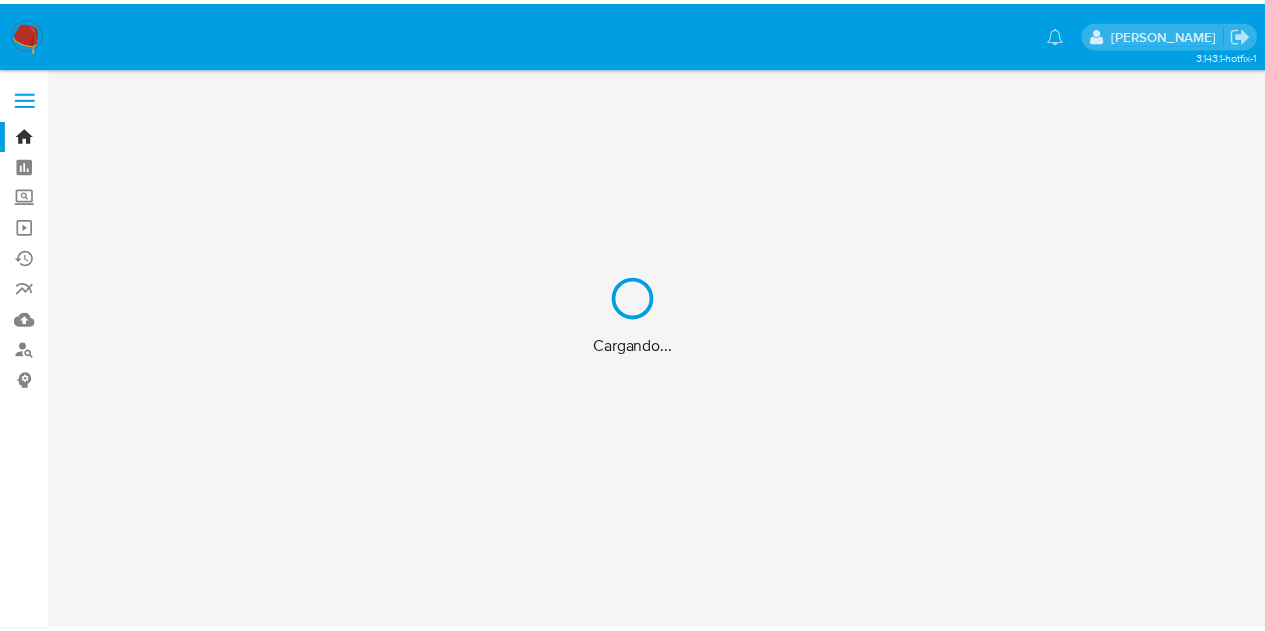 scroll, scrollTop: 0, scrollLeft: 0, axis: both 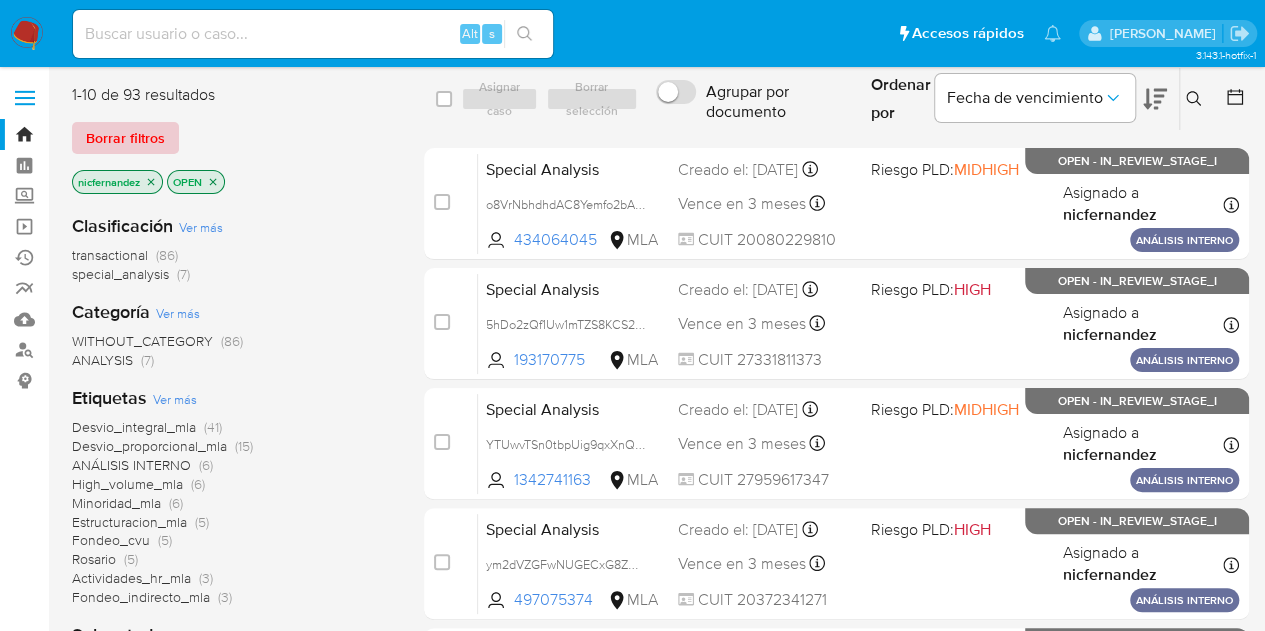 click on "Borrar filtros" at bounding box center [125, 138] 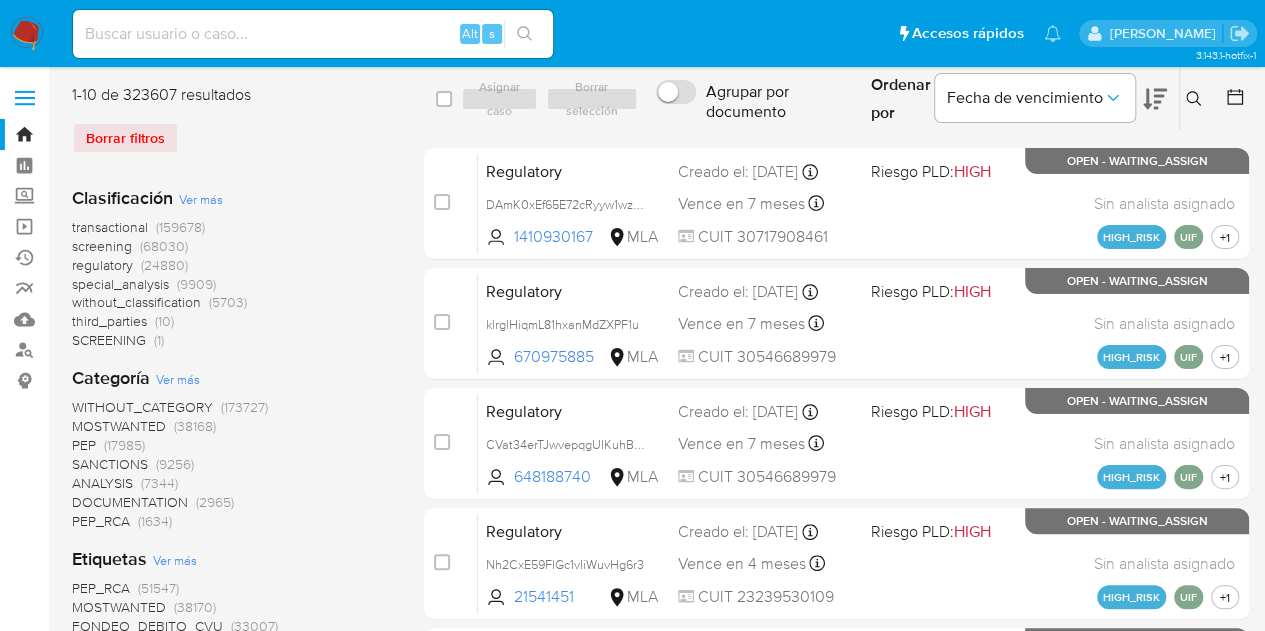 click 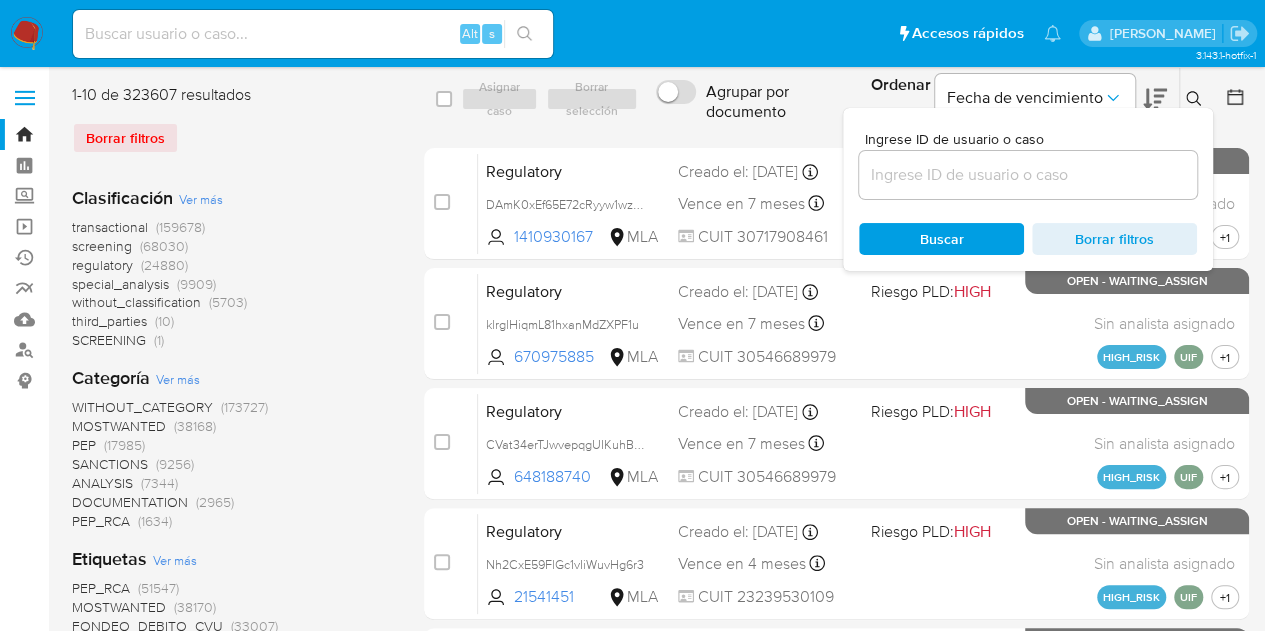 click at bounding box center (1028, 175) 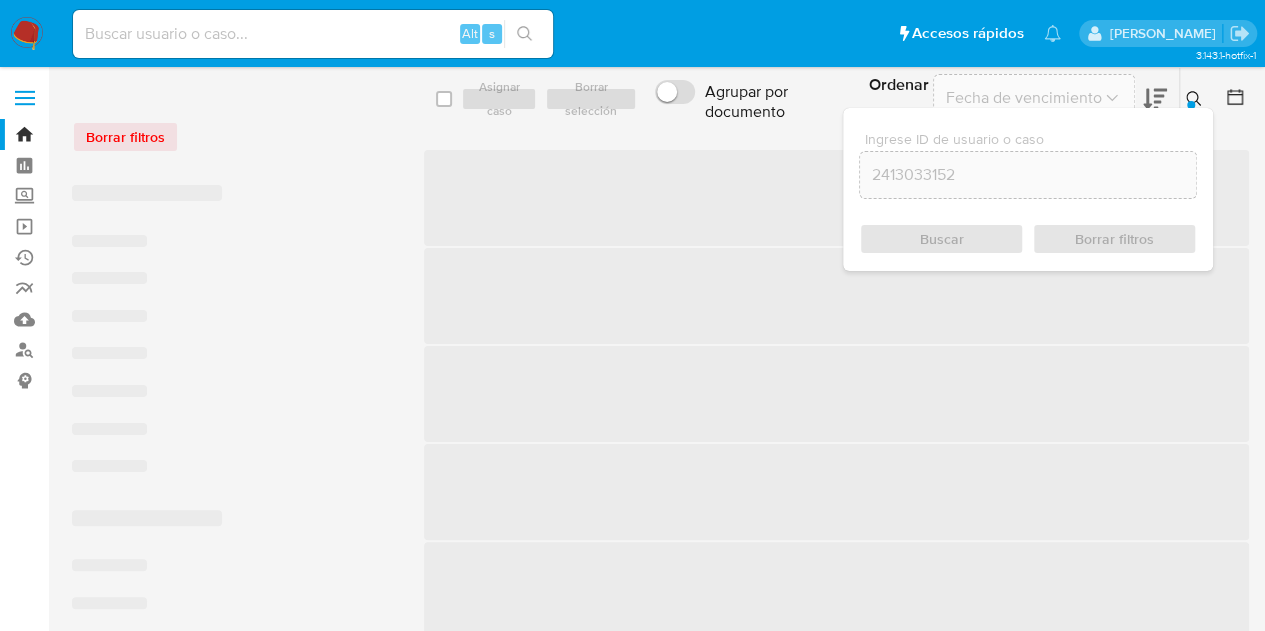 click 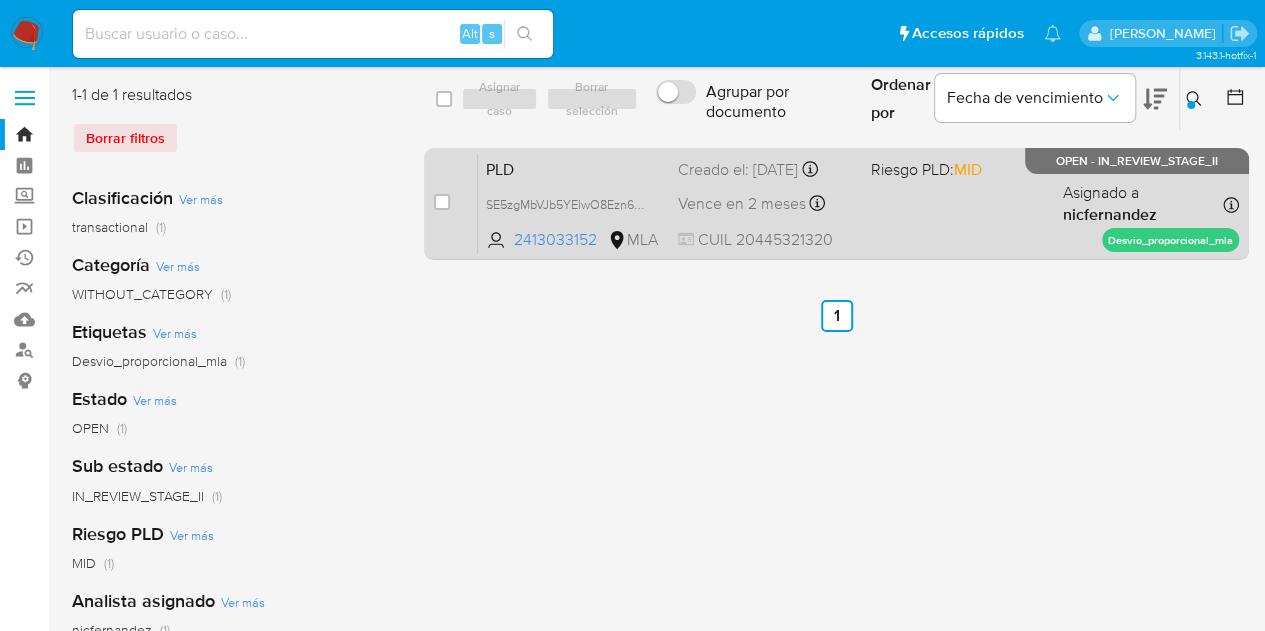 click on "PLD" at bounding box center (574, 168) 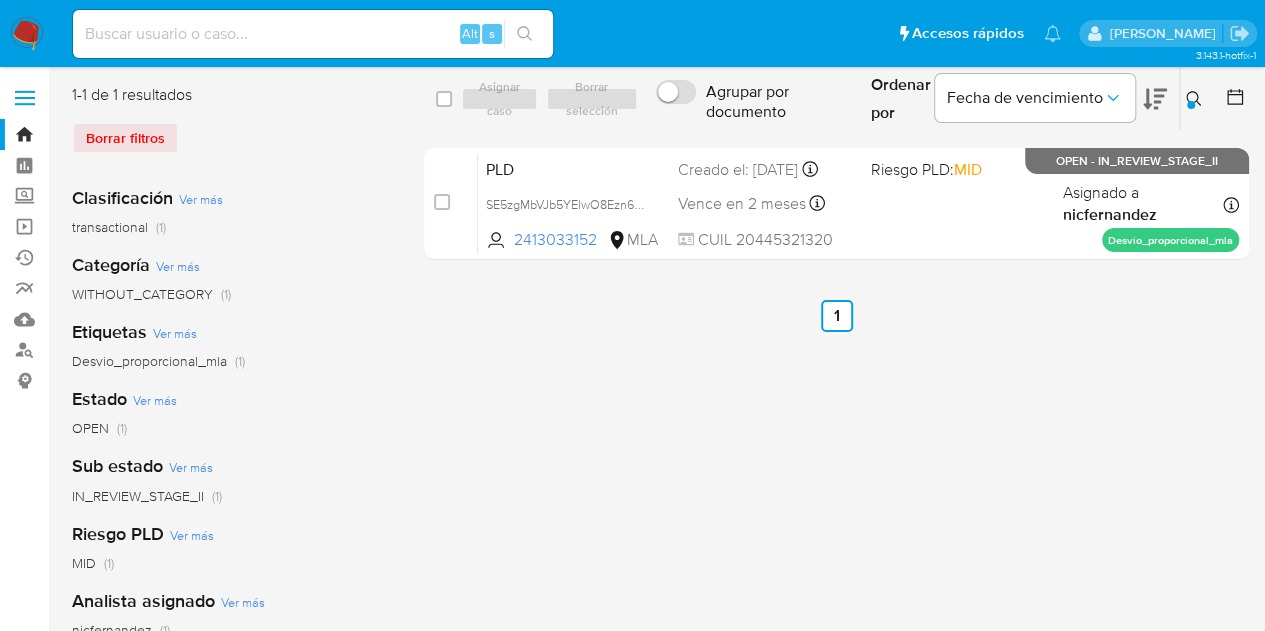 click 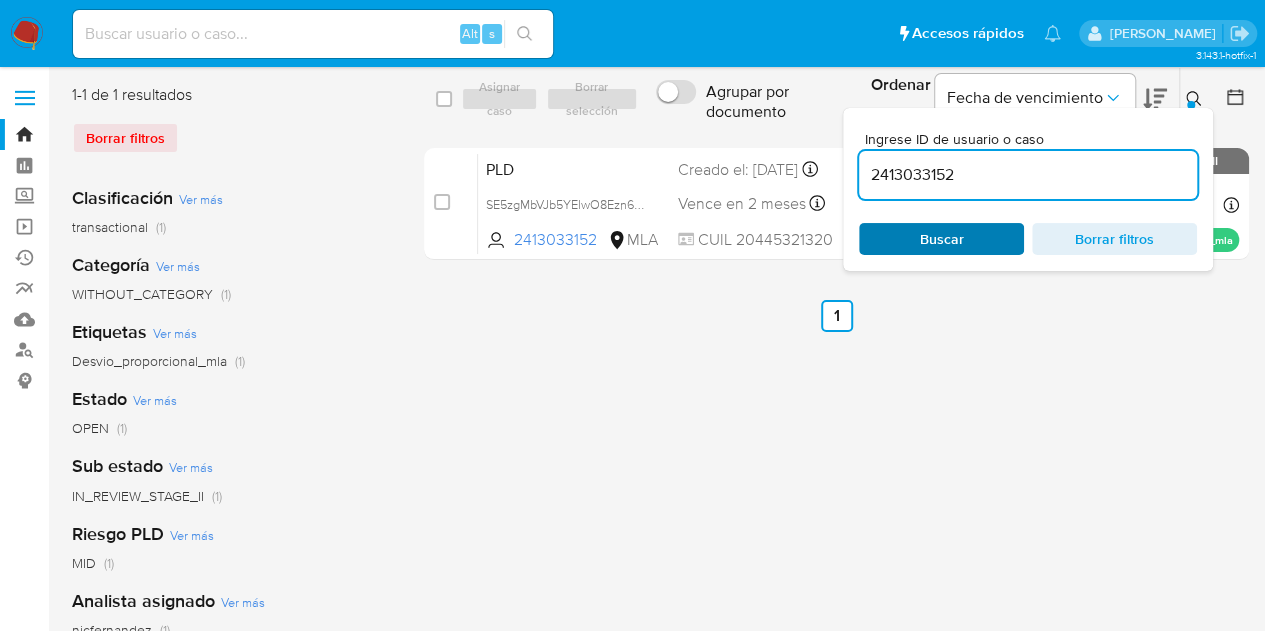 click on "Buscar" at bounding box center (941, 239) 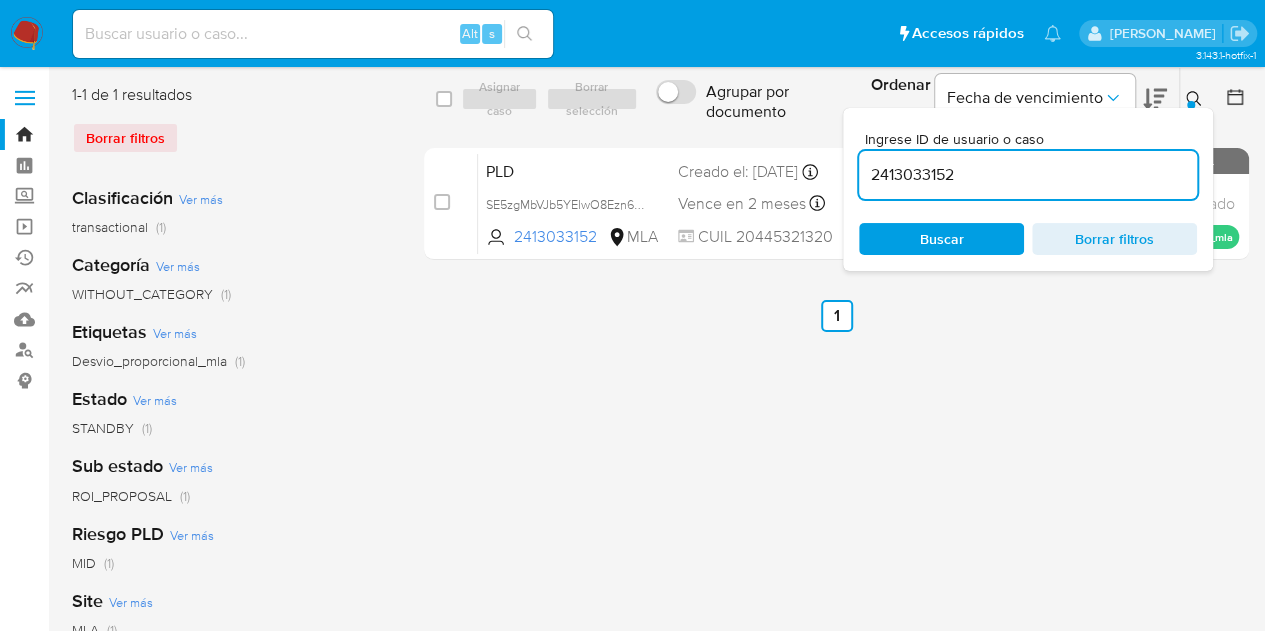 click on "Buscar" at bounding box center (941, 239) 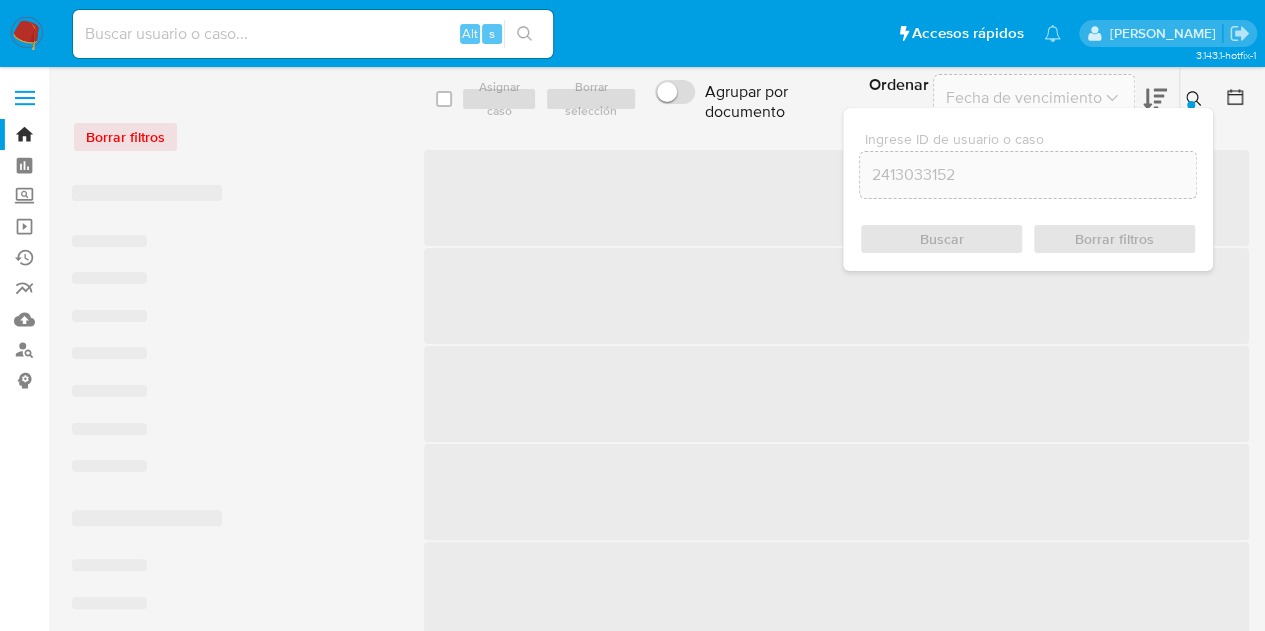click 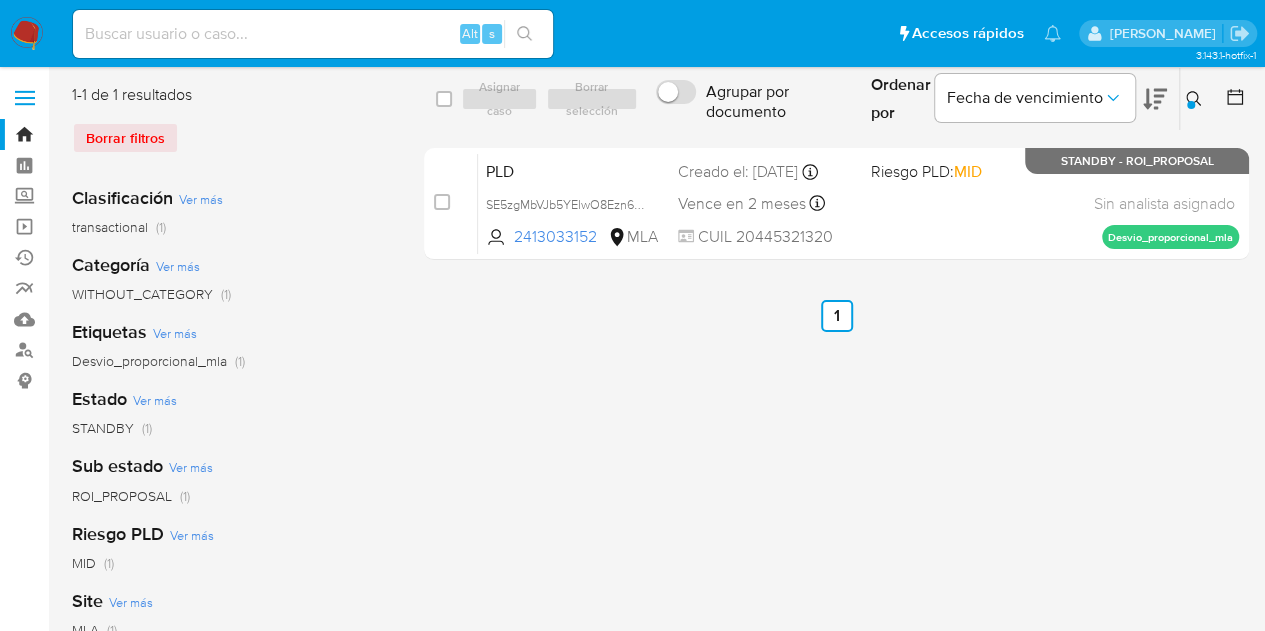 click 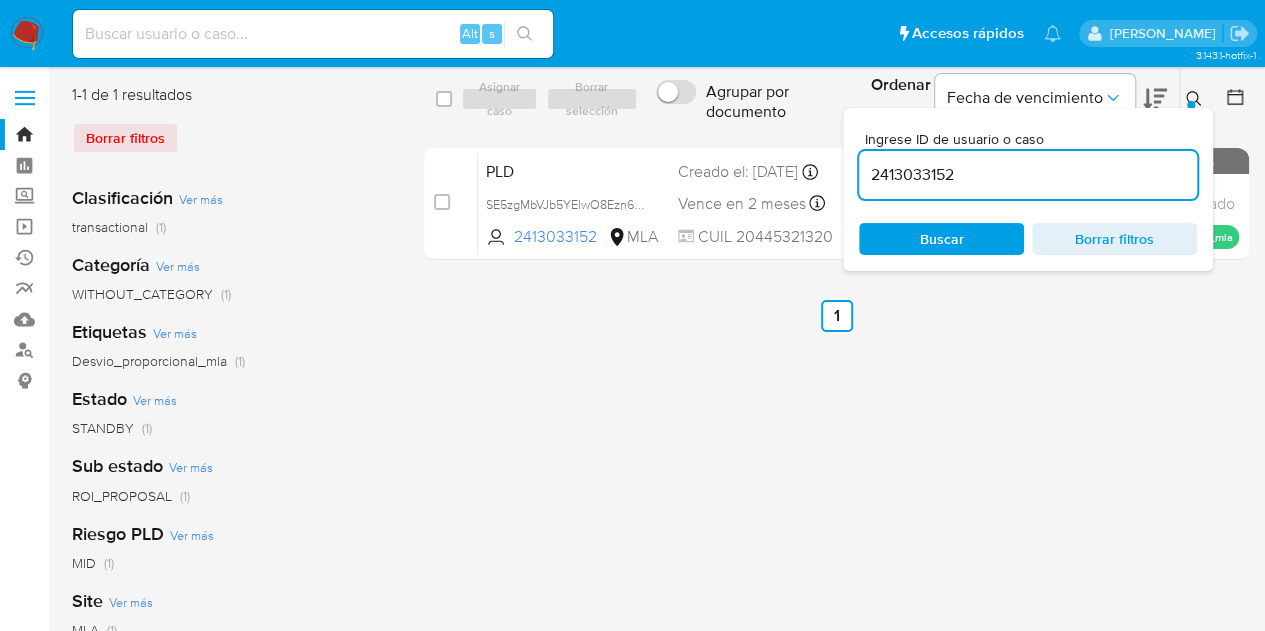 drag, startPoint x: 1004, startPoint y: 231, endPoint x: 1101, endPoint y: 161, distance: 119.62023 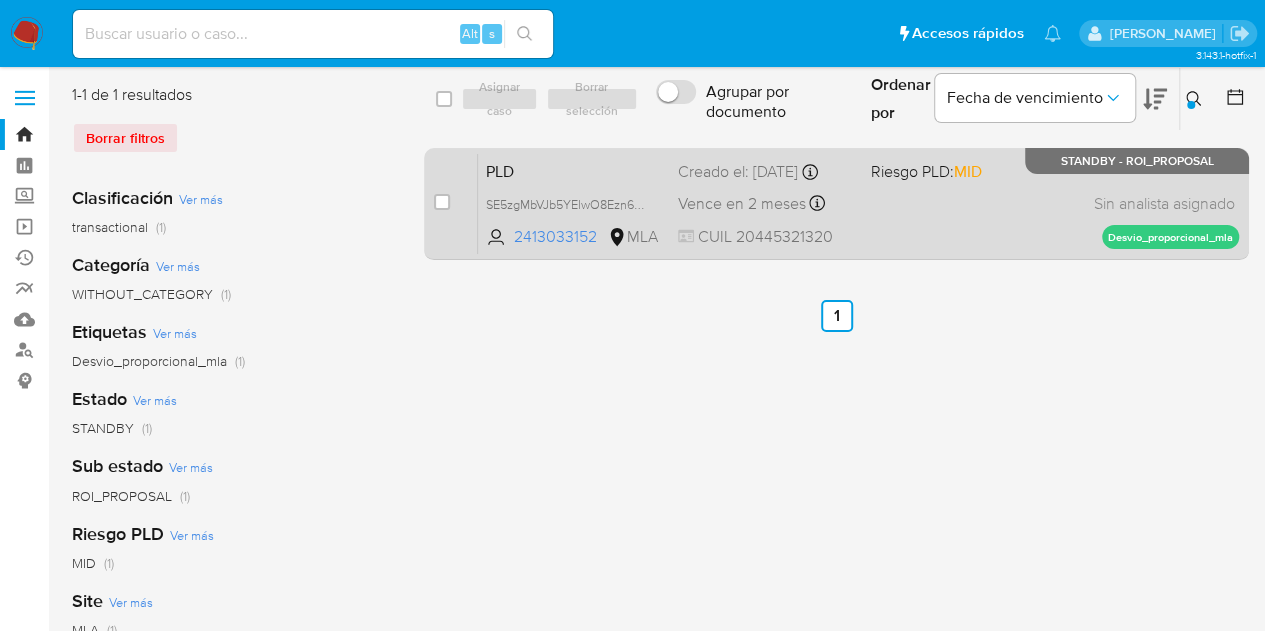 click on "PLD" at bounding box center [574, 170] 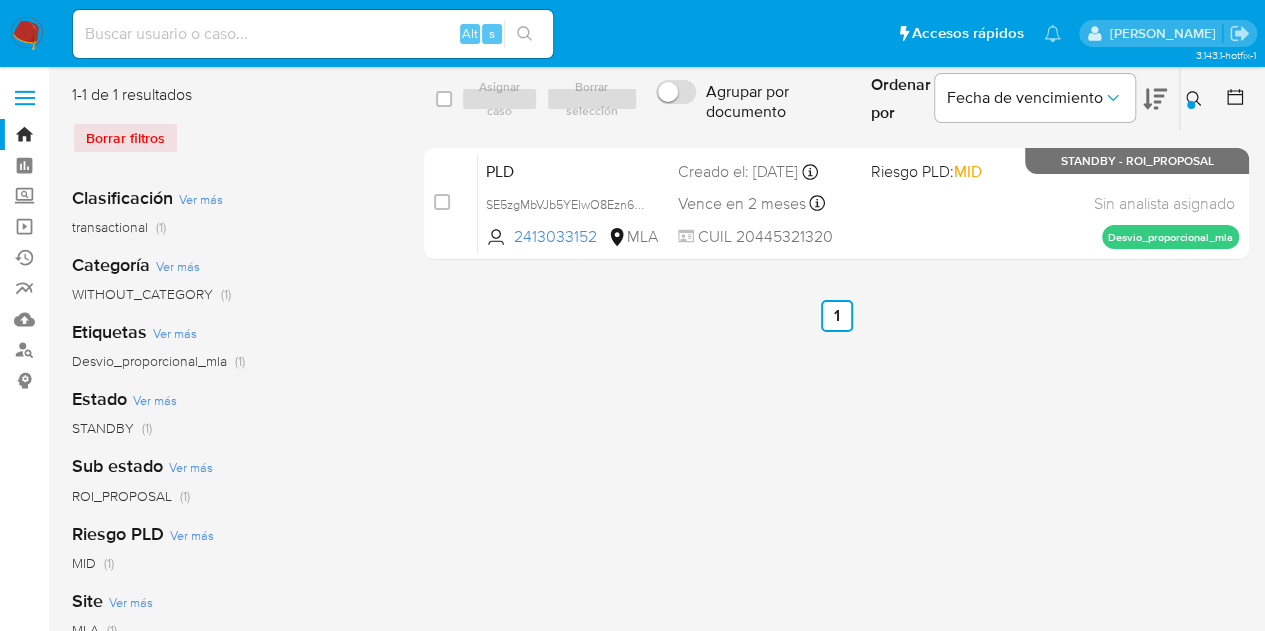 click 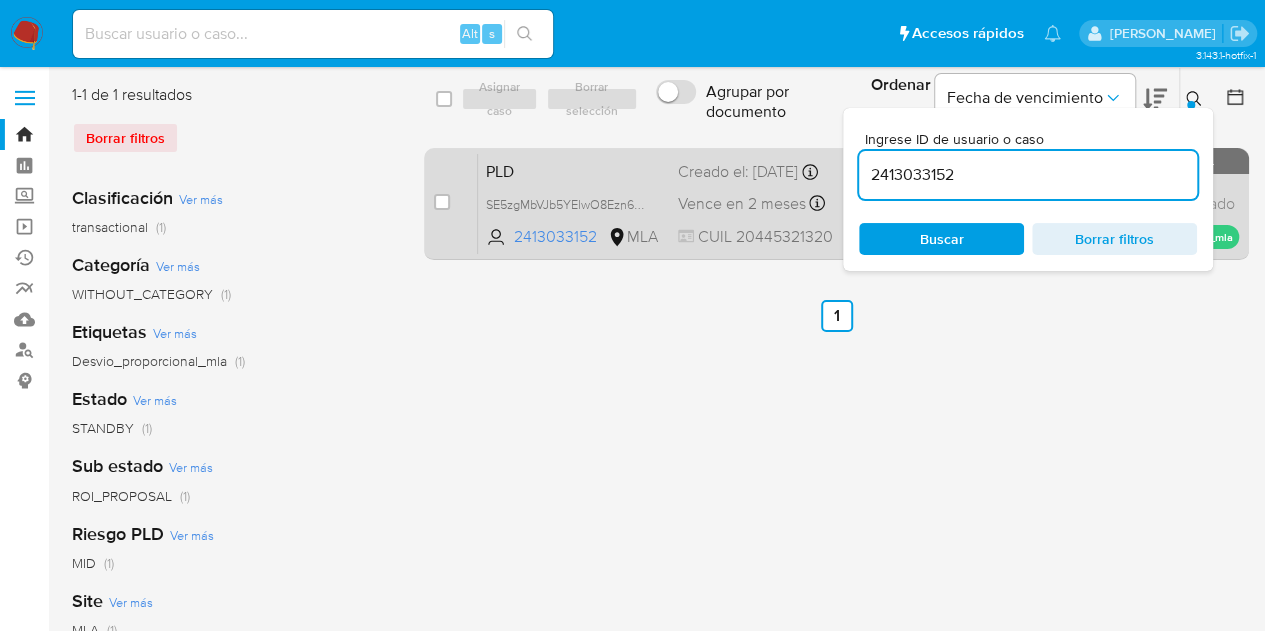 drag, startPoint x: 1003, startPoint y: 179, endPoint x: 744, endPoint y: 157, distance: 259.93268 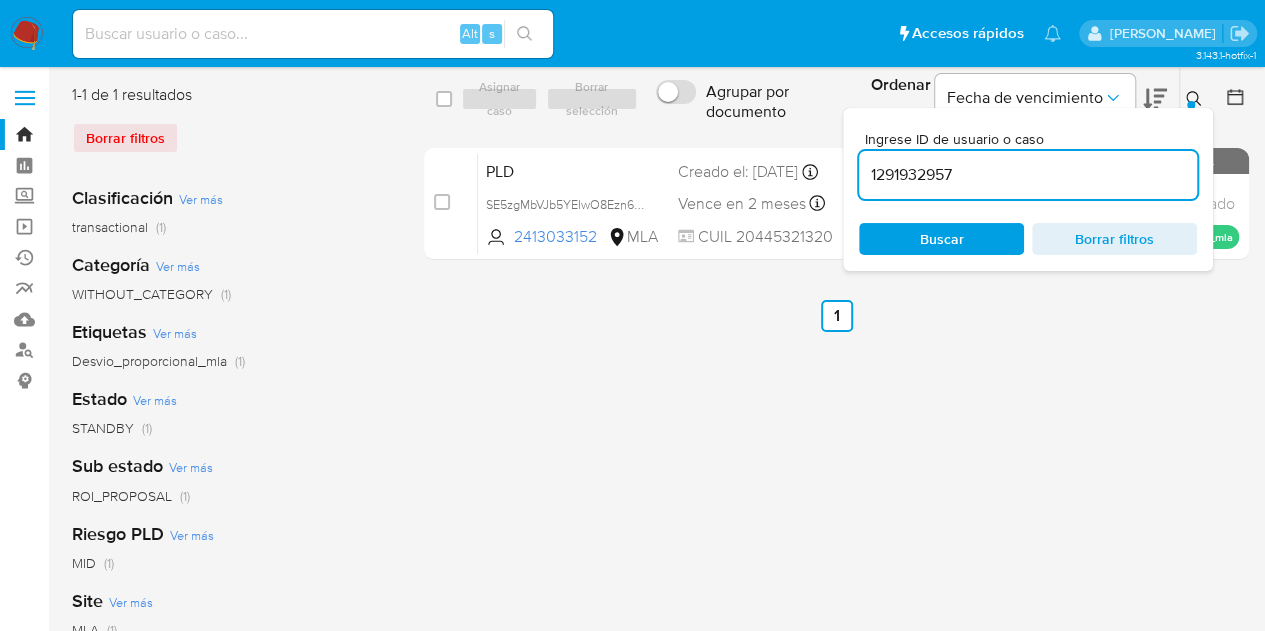click 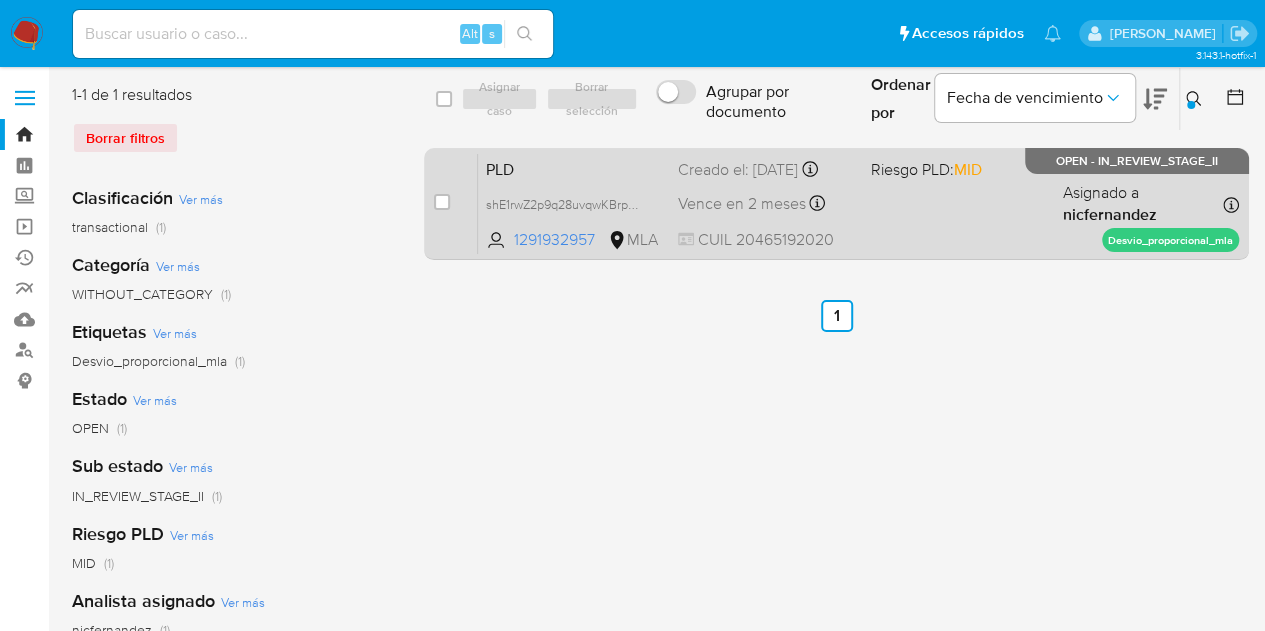 click on "PLD" at bounding box center (574, 168) 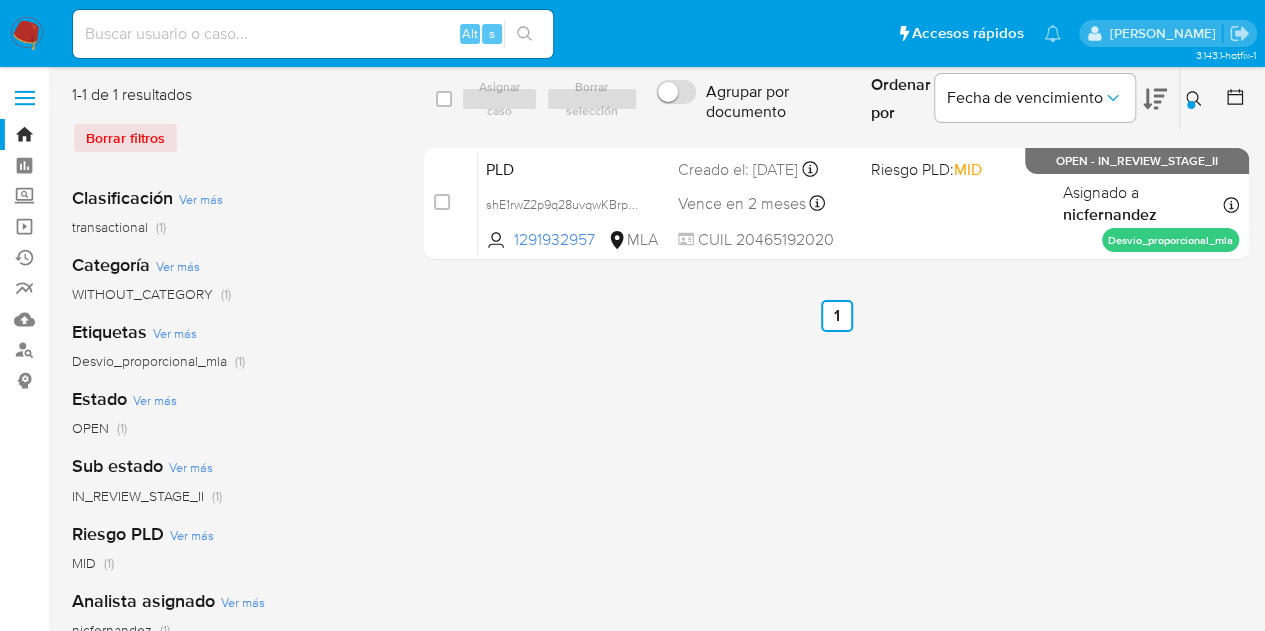 click 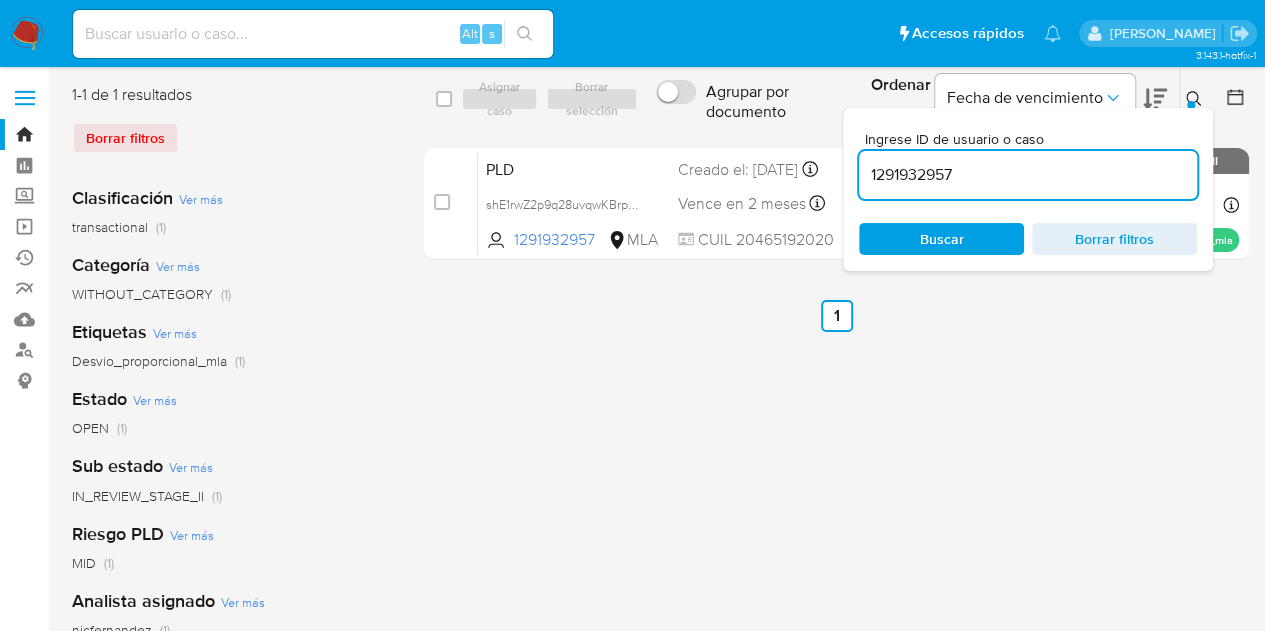 drag, startPoint x: 842, startPoint y: 147, endPoint x: 778, endPoint y: 135, distance: 65.11528 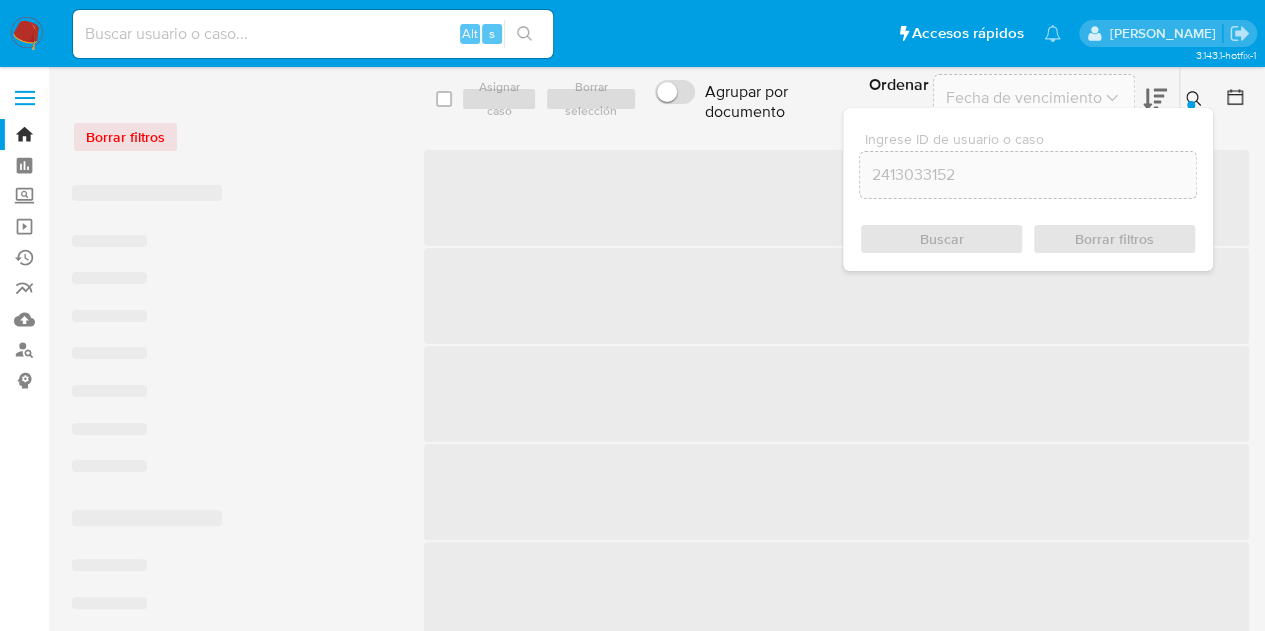 click at bounding box center [1191, 105] 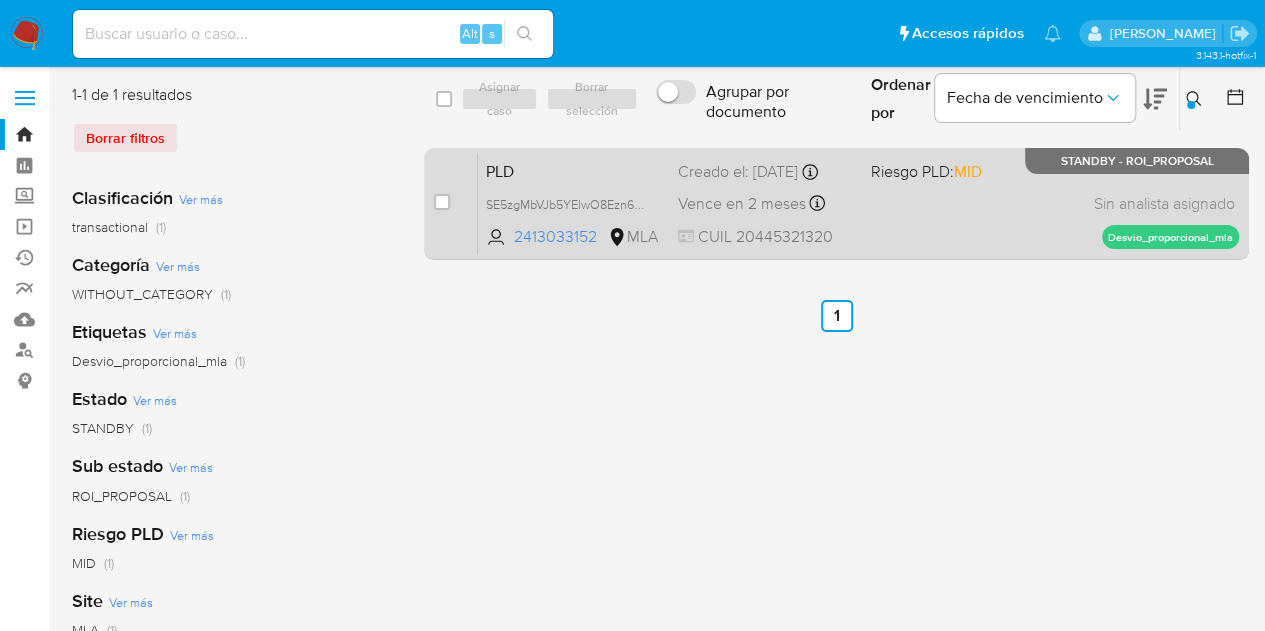click on "PLD" at bounding box center (574, 170) 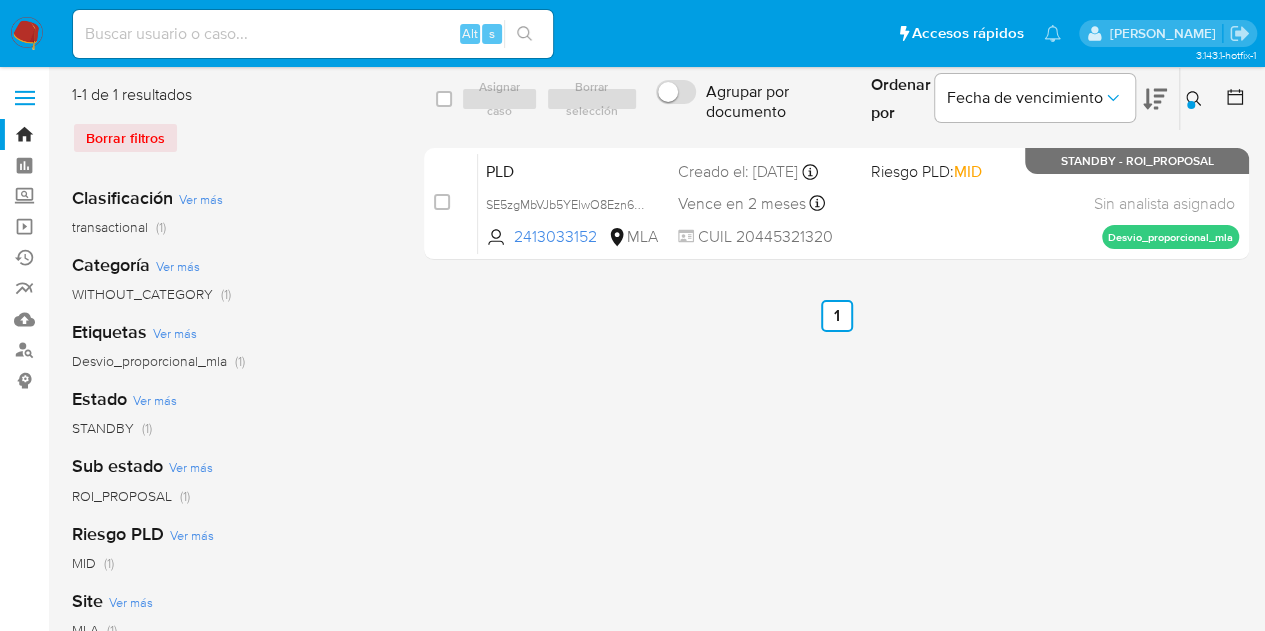 click at bounding box center [1196, 99] 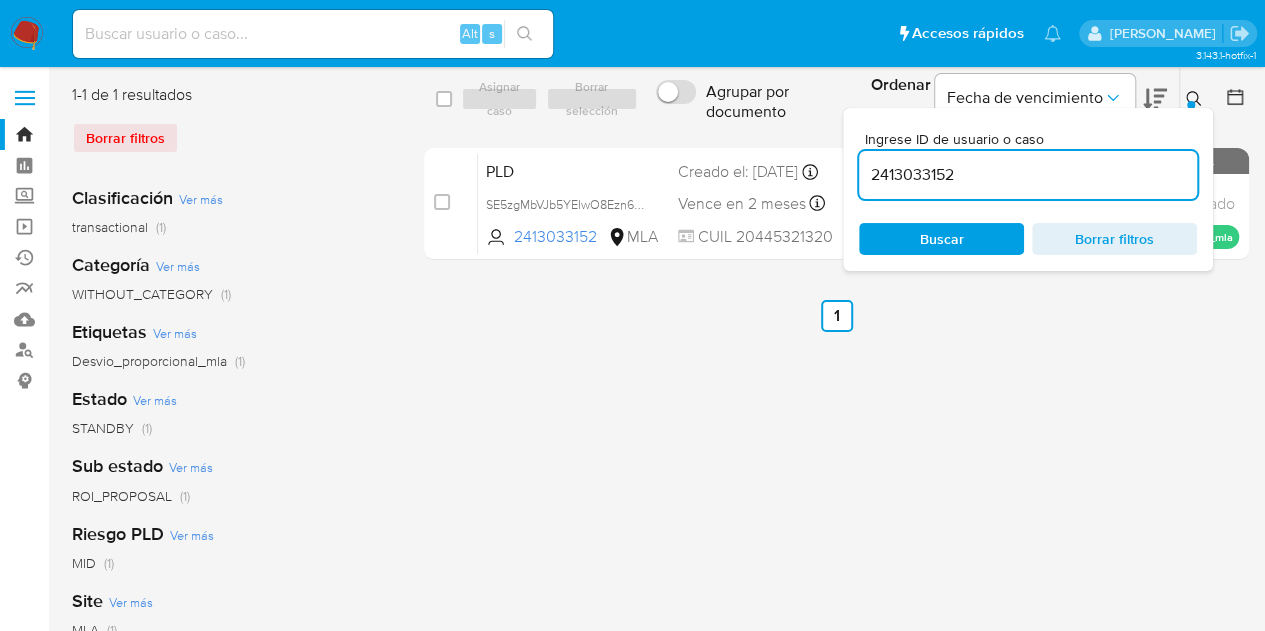 drag, startPoint x: 985, startPoint y: 174, endPoint x: 803, endPoint y: 134, distance: 186.34377 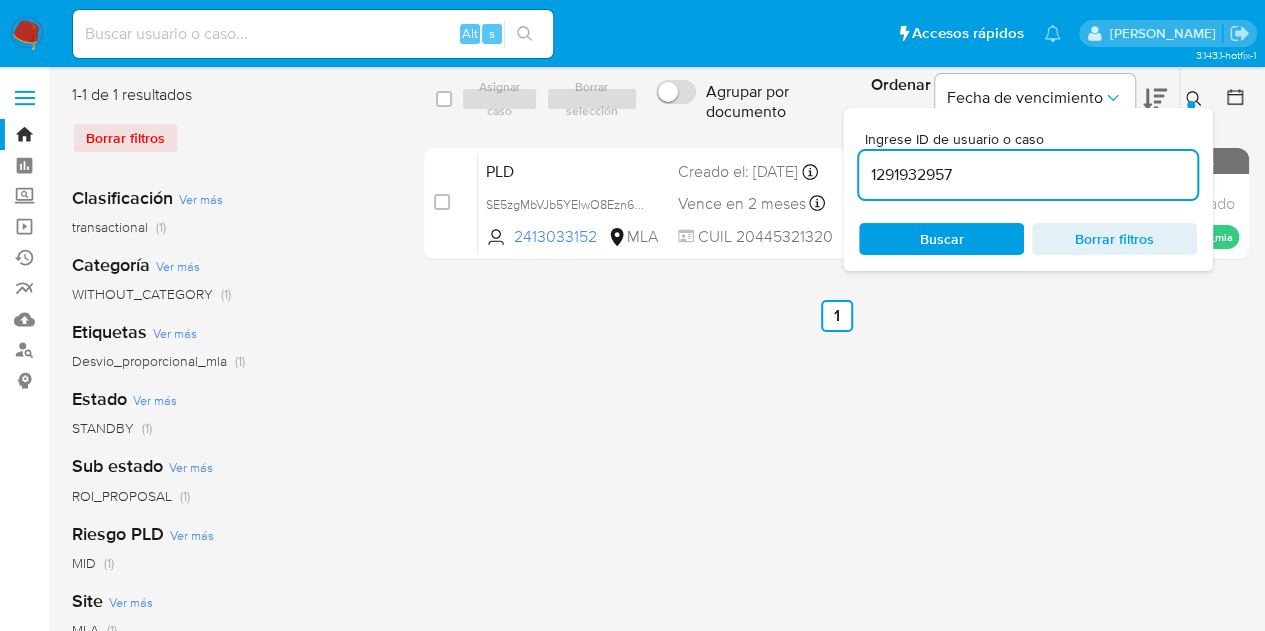 type on "1291932957" 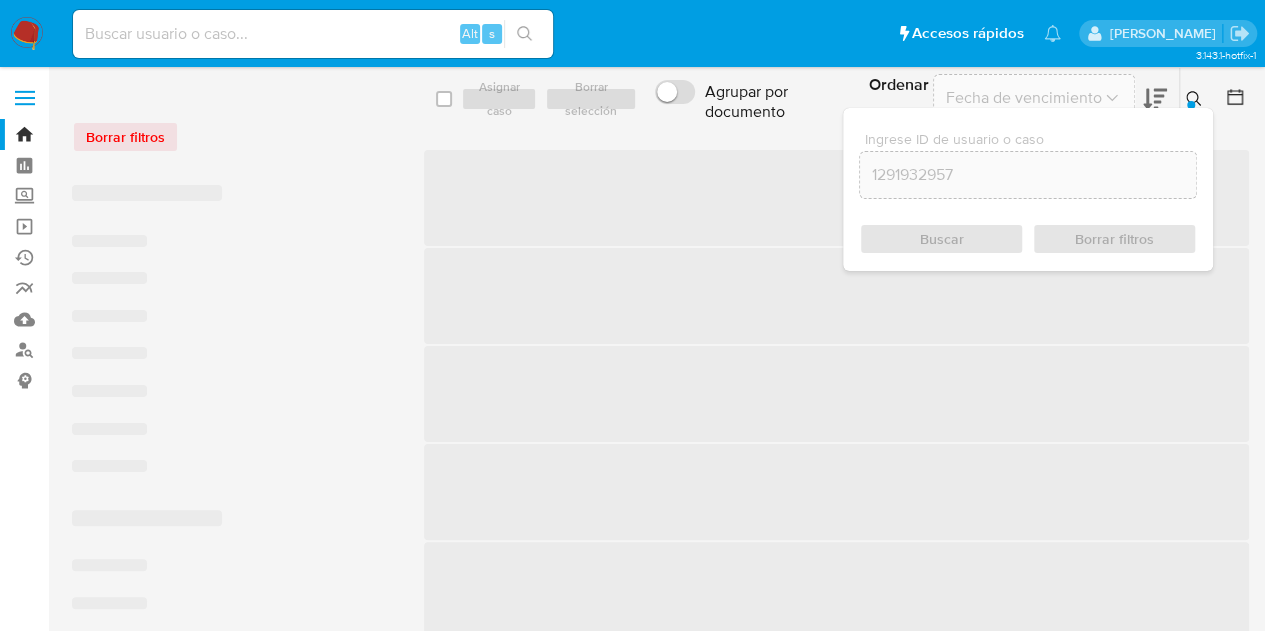 click 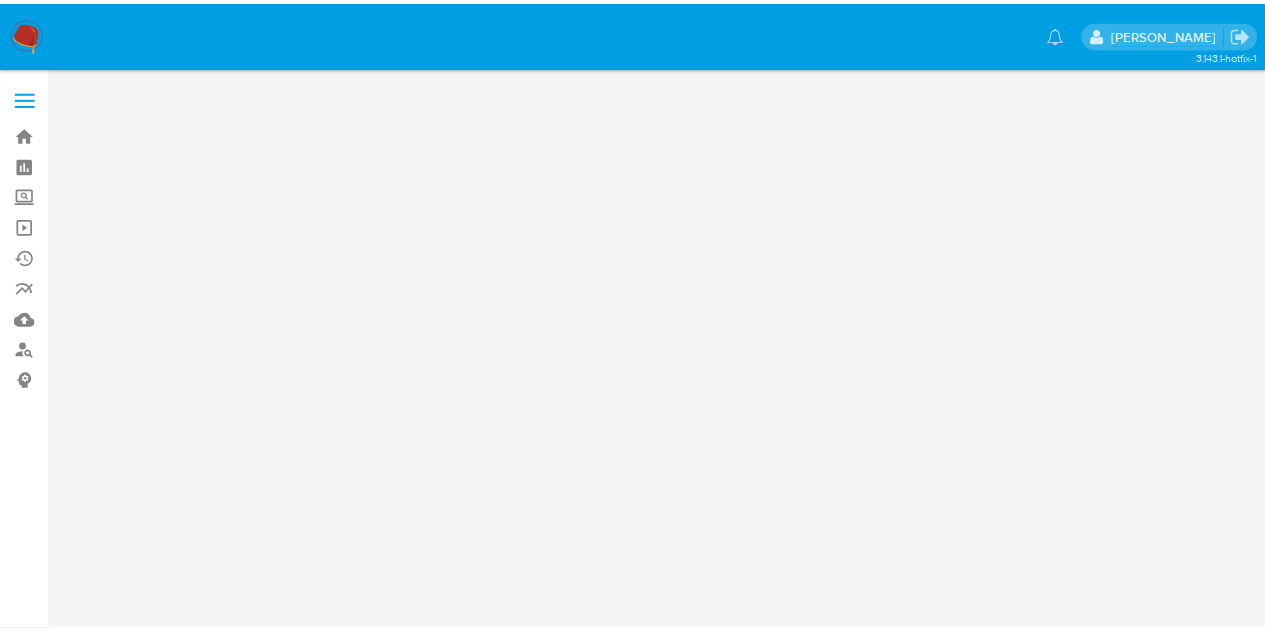 scroll, scrollTop: 0, scrollLeft: 0, axis: both 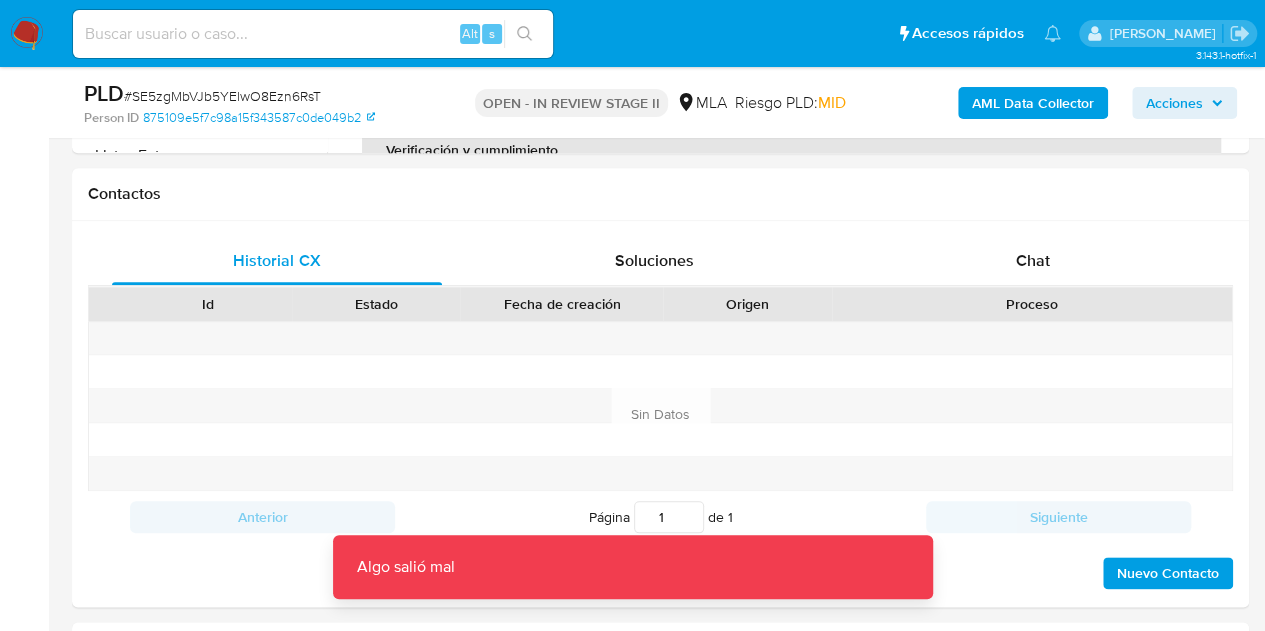 select on "10" 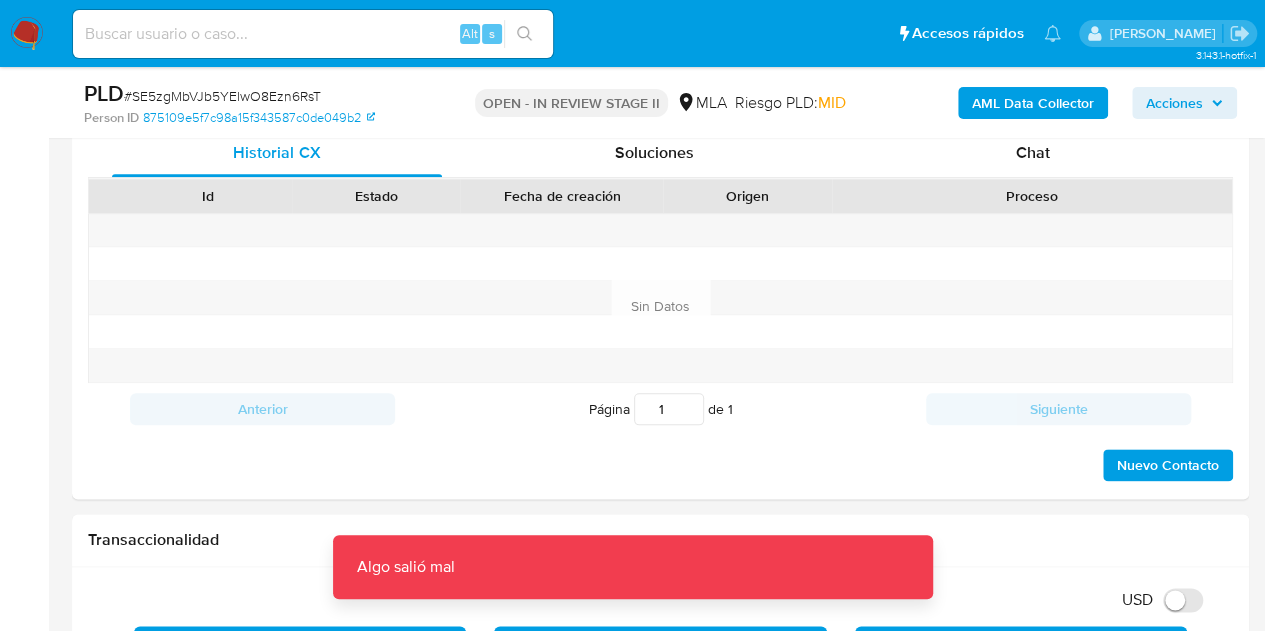 scroll, scrollTop: 972, scrollLeft: 0, axis: vertical 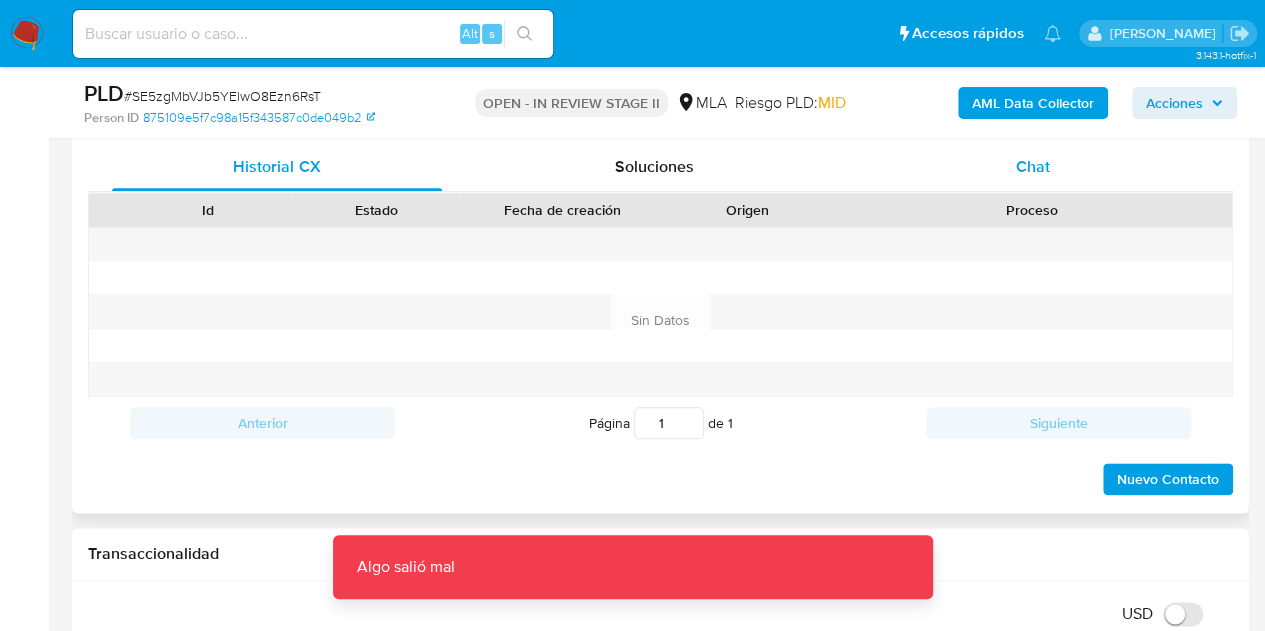 click on "Chat" at bounding box center (1033, 167) 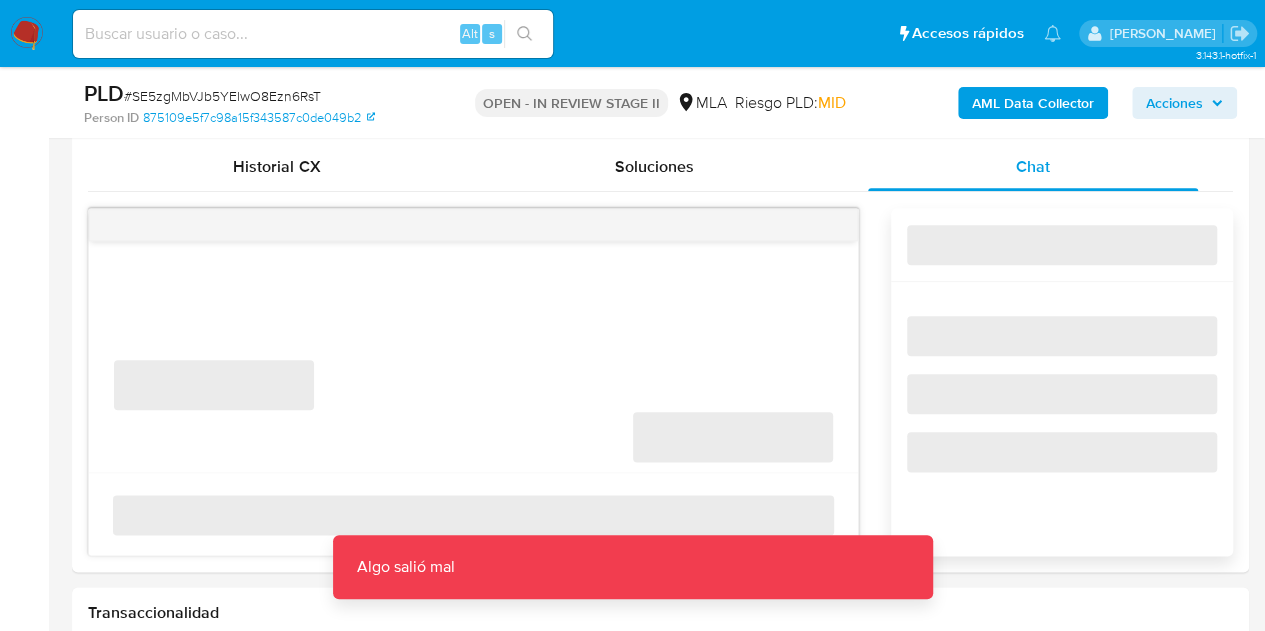 scroll, scrollTop: 1016, scrollLeft: 0, axis: vertical 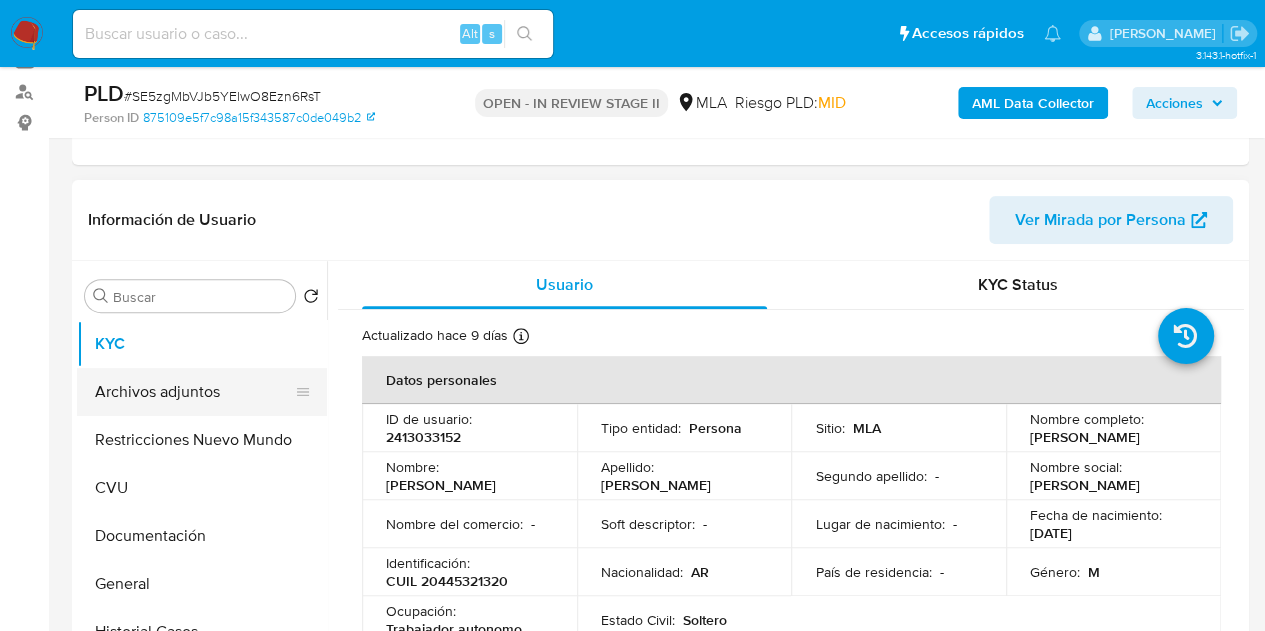 click on "Archivos adjuntos" at bounding box center [194, 392] 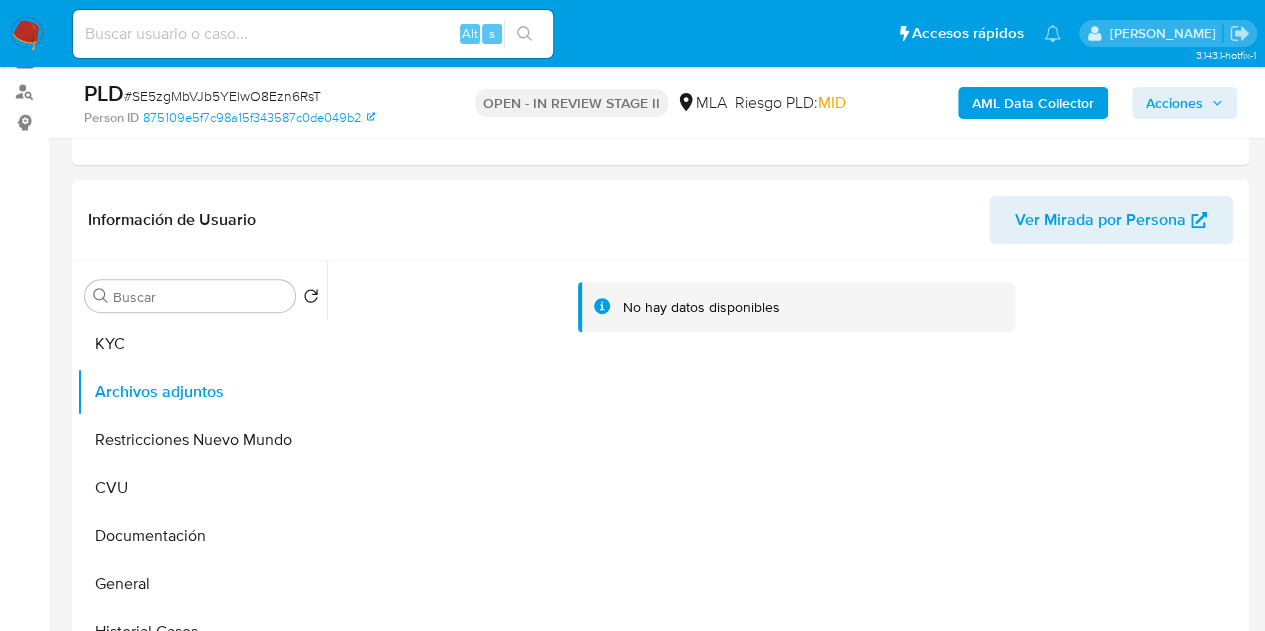 click on "AML Data Collector" at bounding box center [1033, 103] 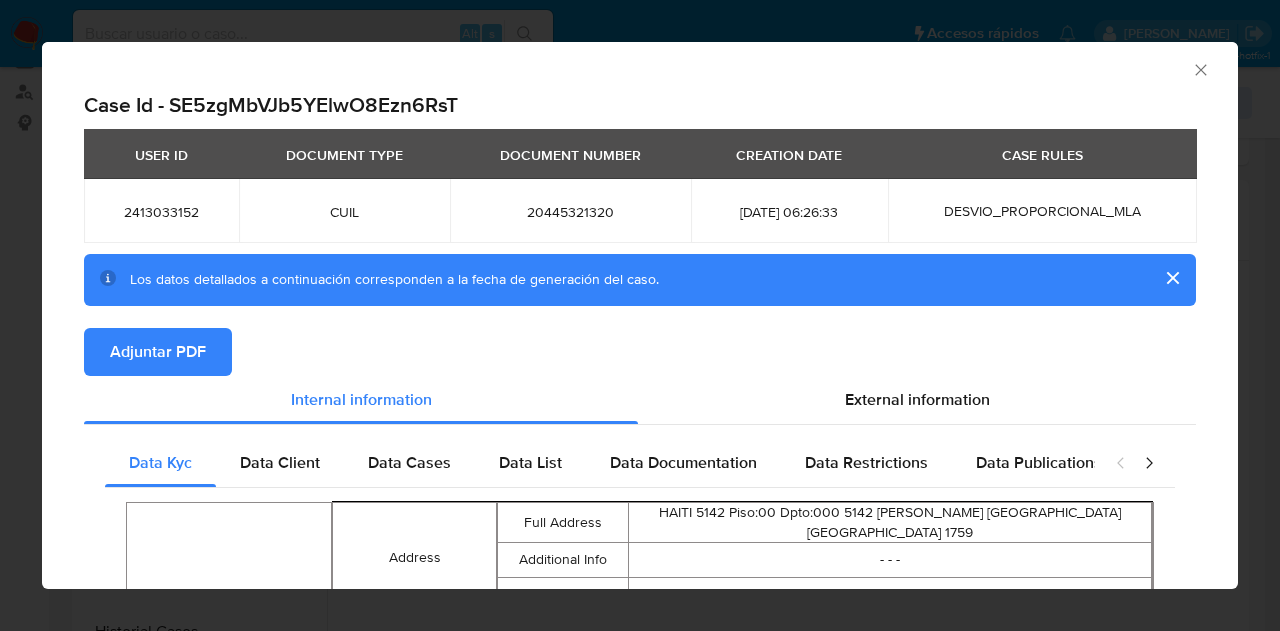 click on "Adjuntar PDF" at bounding box center [158, 352] 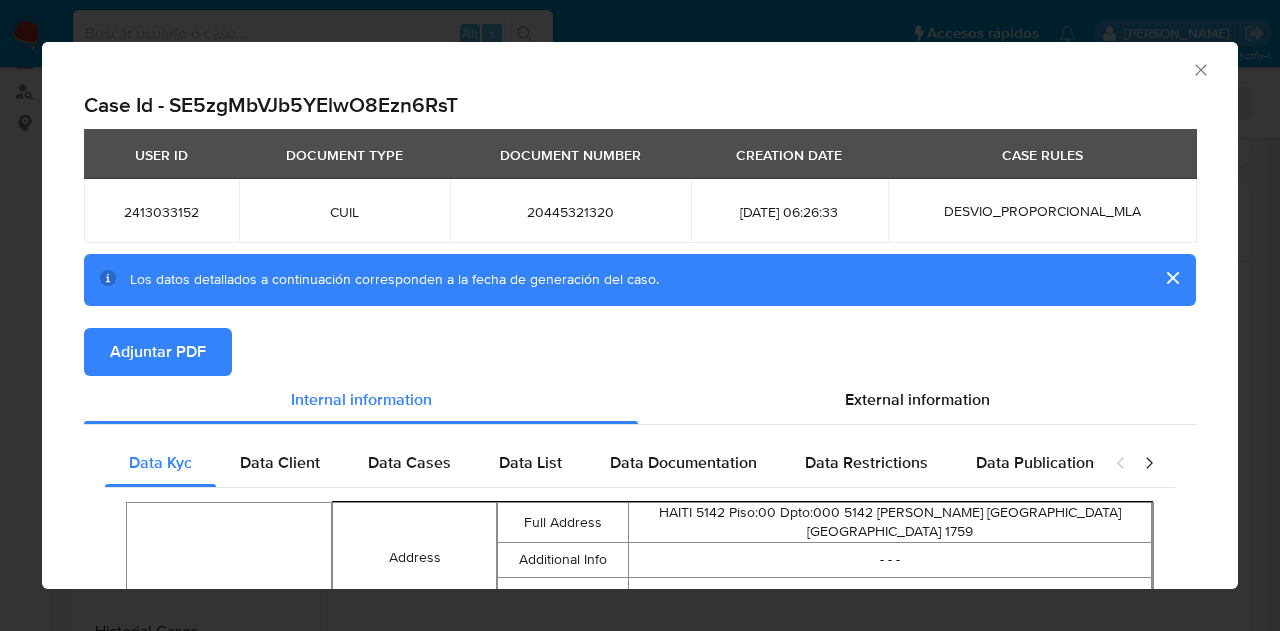 click 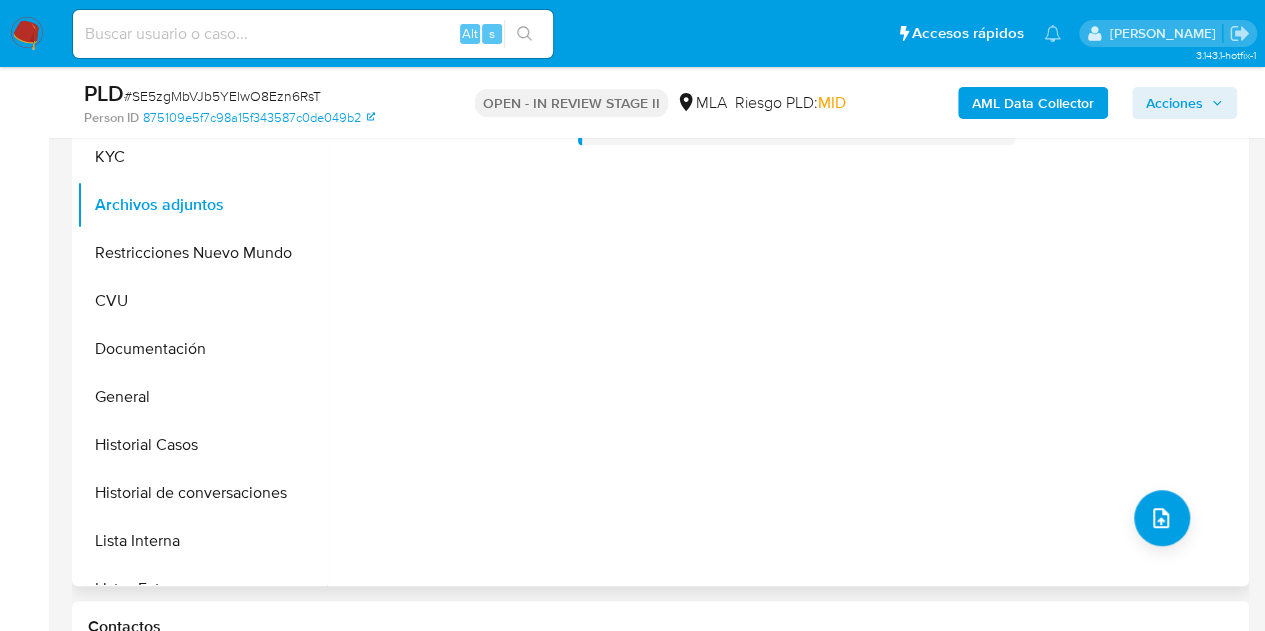 scroll, scrollTop: 484, scrollLeft: 0, axis: vertical 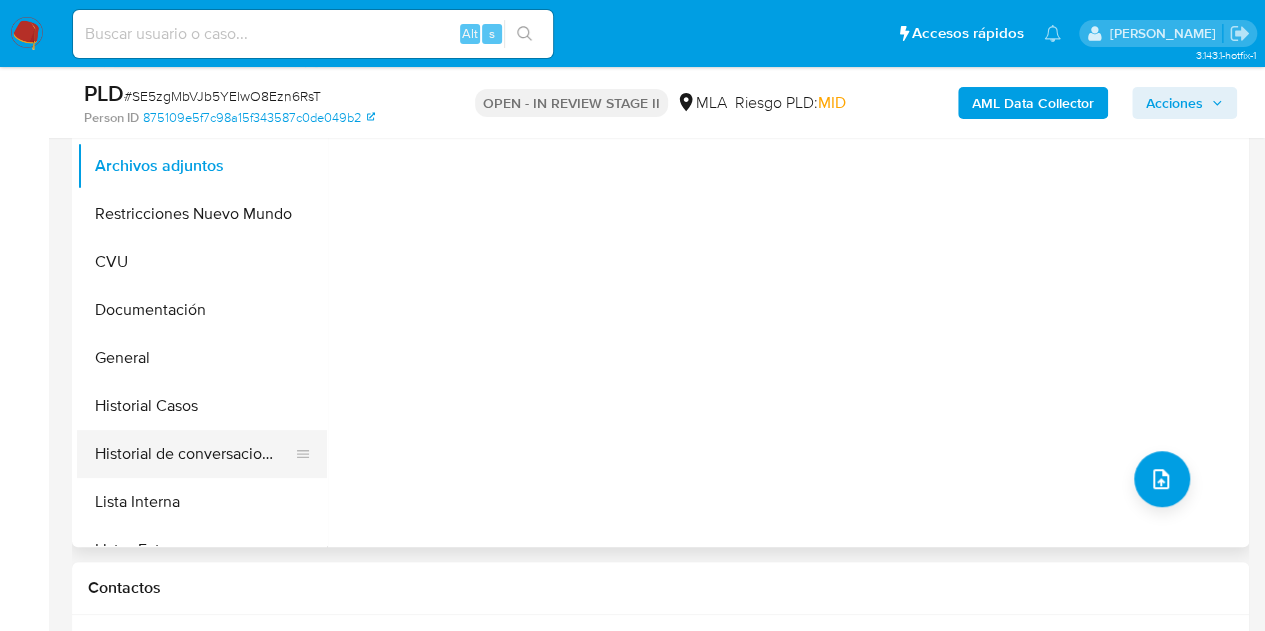 click on "Historial de conversaciones" at bounding box center (194, 454) 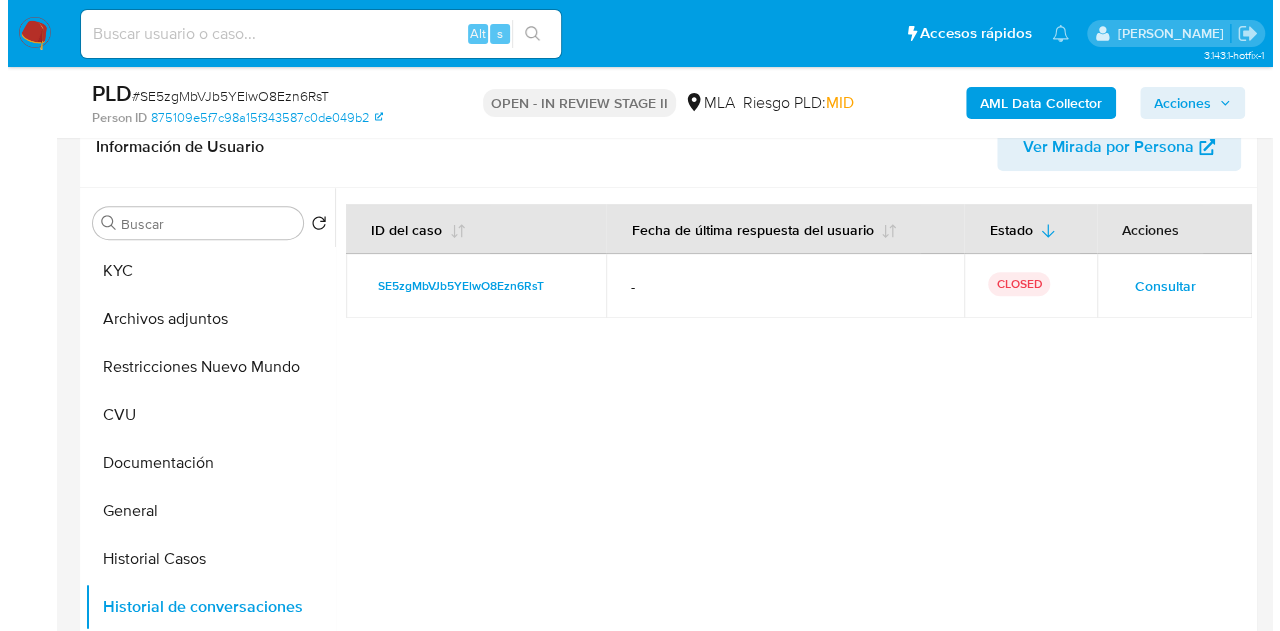 scroll, scrollTop: 355, scrollLeft: 0, axis: vertical 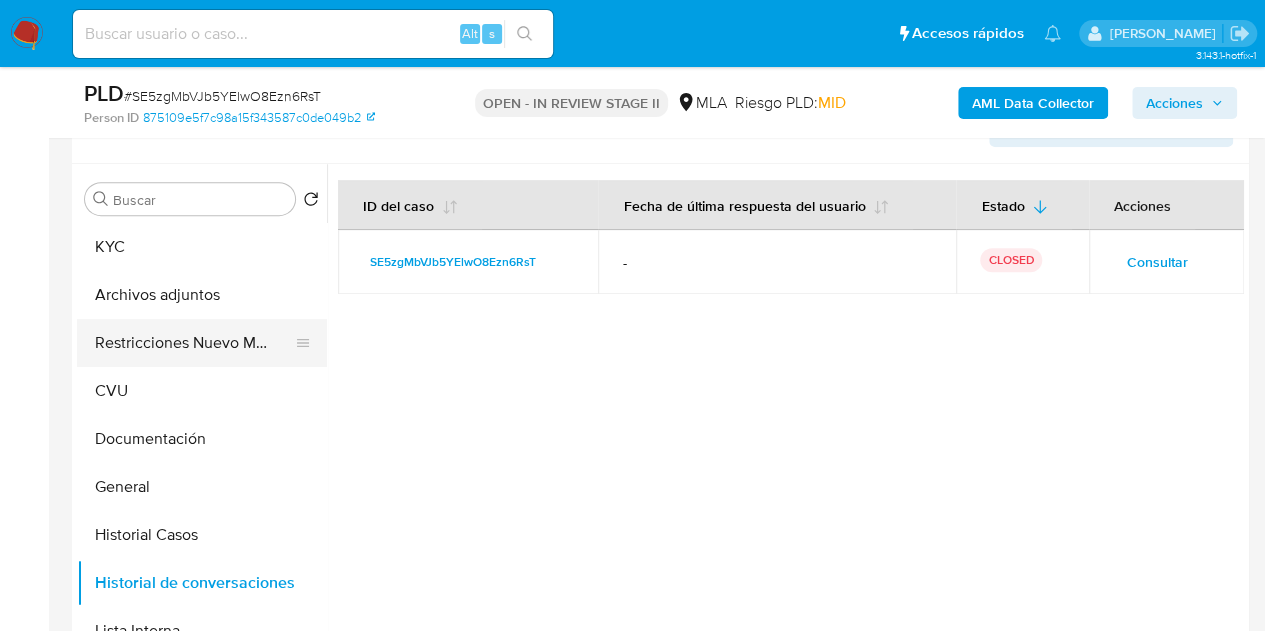 click on "Restricciones Nuevo Mundo" at bounding box center (194, 343) 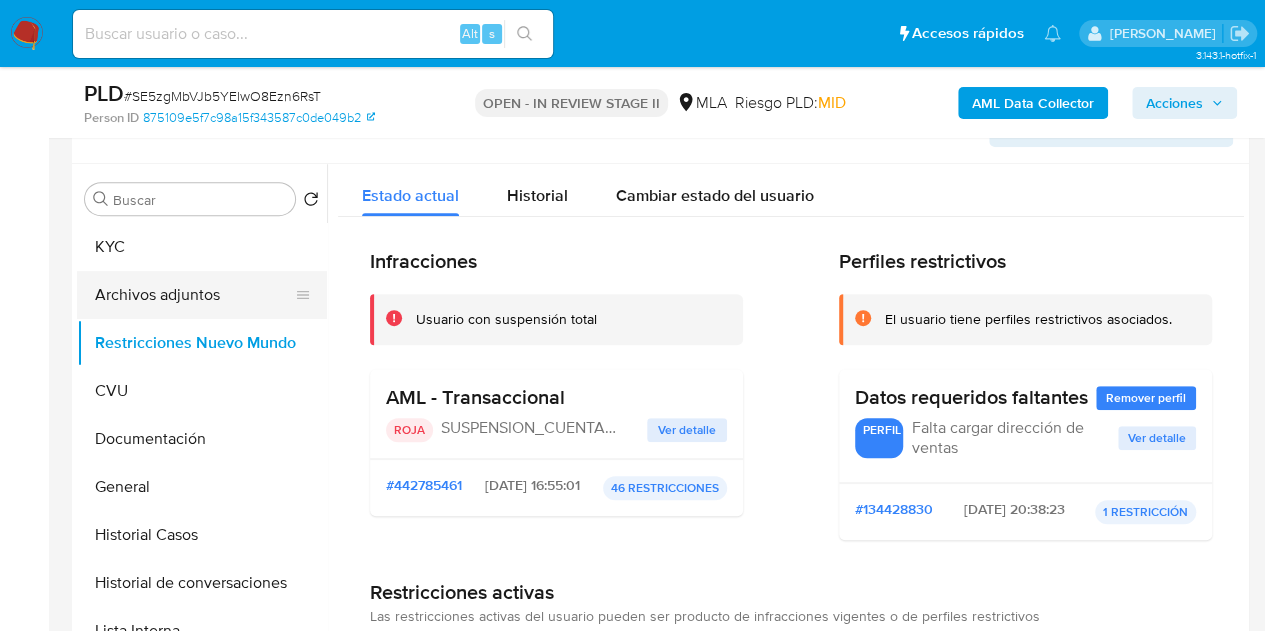 click on "Archivos adjuntos" at bounding box center [194, 295] 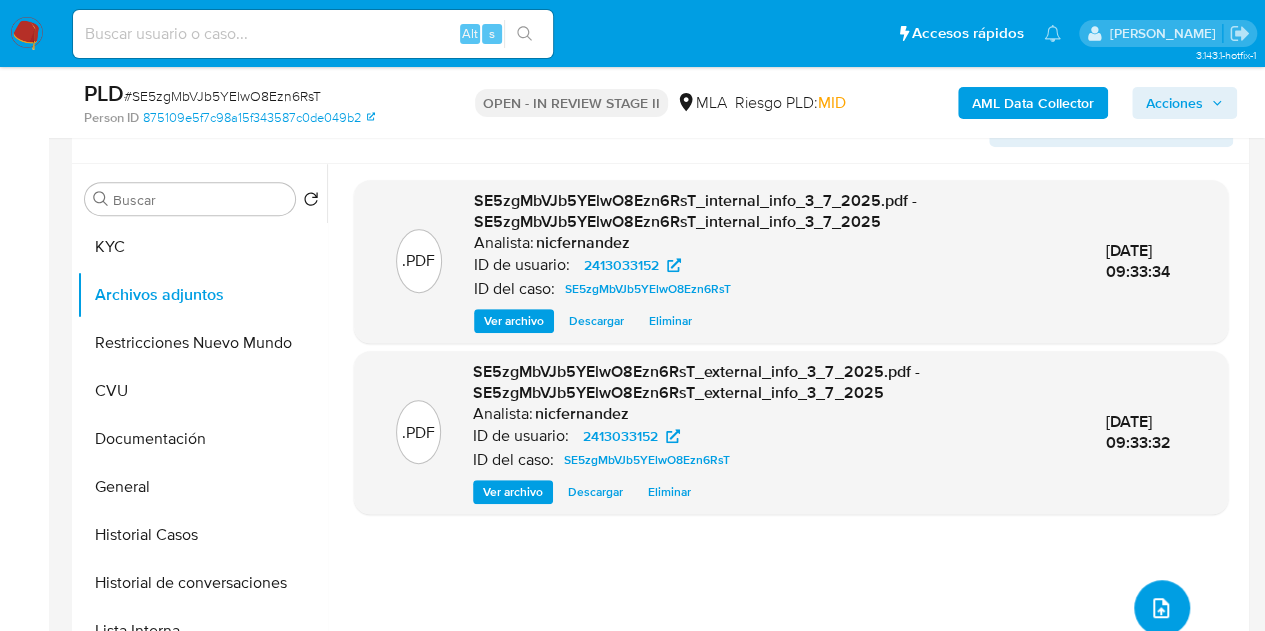 click at bounding box center (1162, 608) 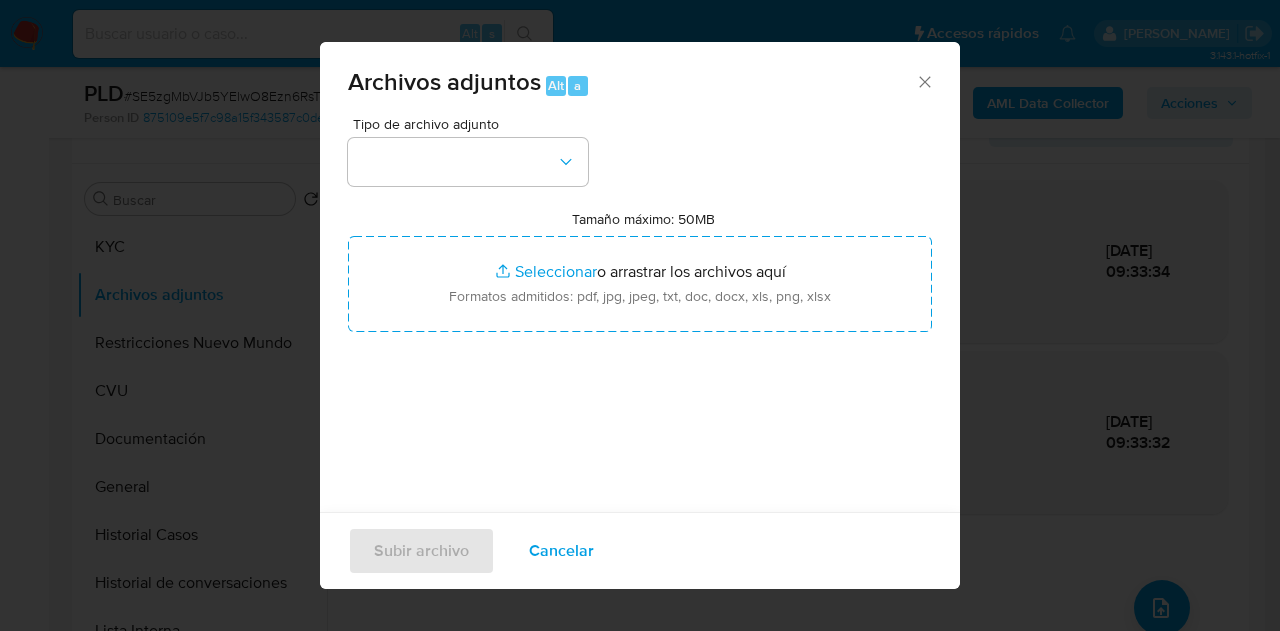 click 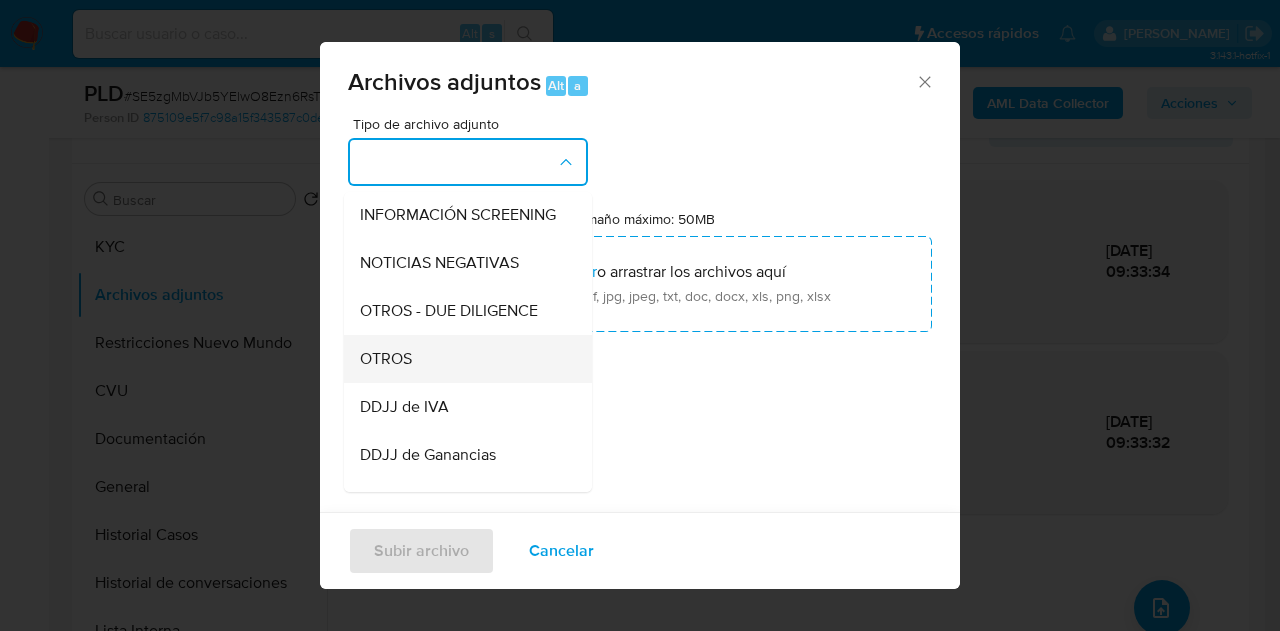 scroll, scrollTop: 298, scrollLeft: 0, axis: vertical 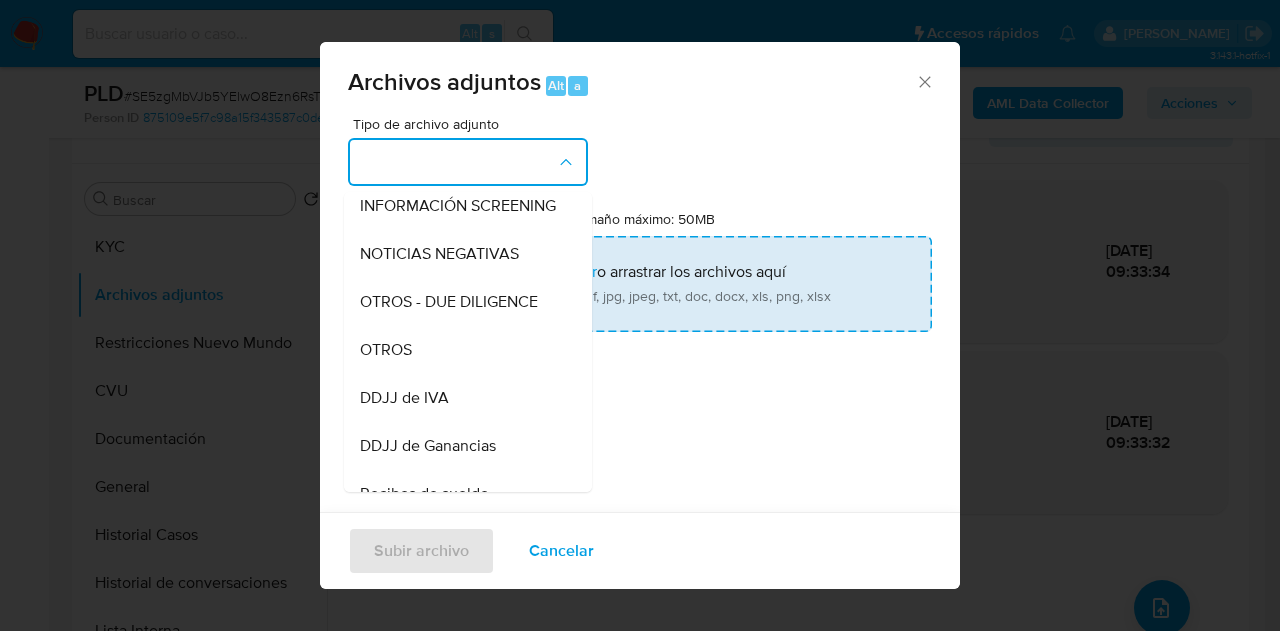 drag, startPoint x: 498, startPoint y: 357, endPoint x: 508, endPoint y: 331, distance: 27.856777 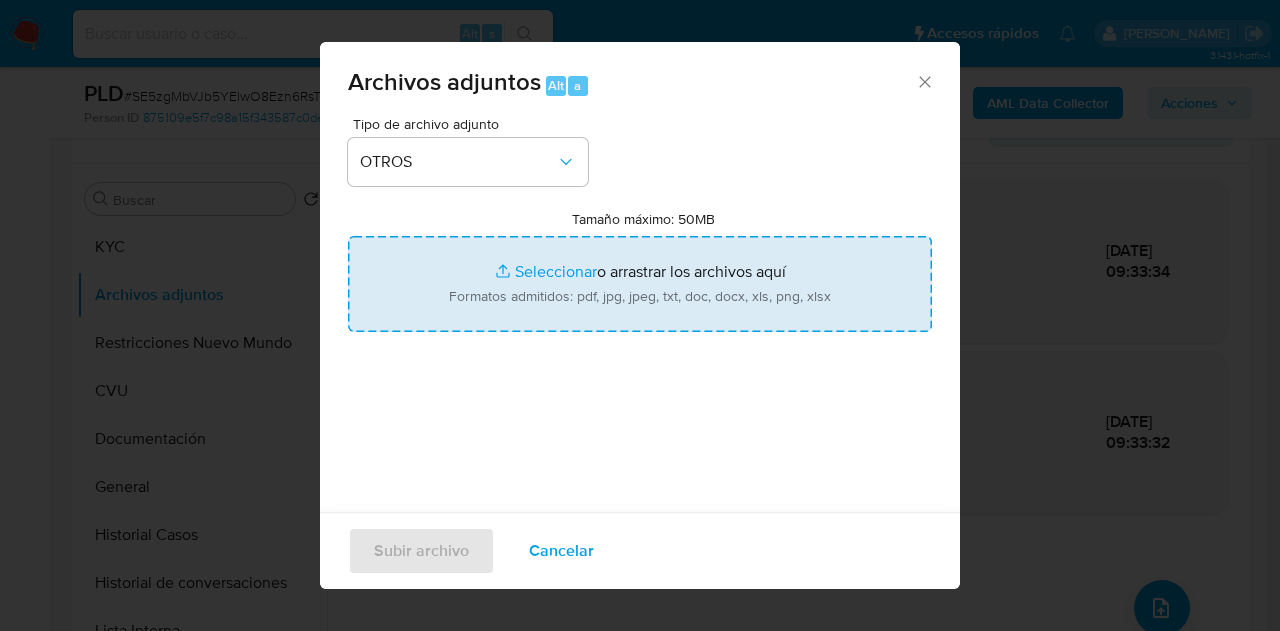click on "Tamaño máximo: 50MB Seleccionar archivos" at bounding box center (640, 284) 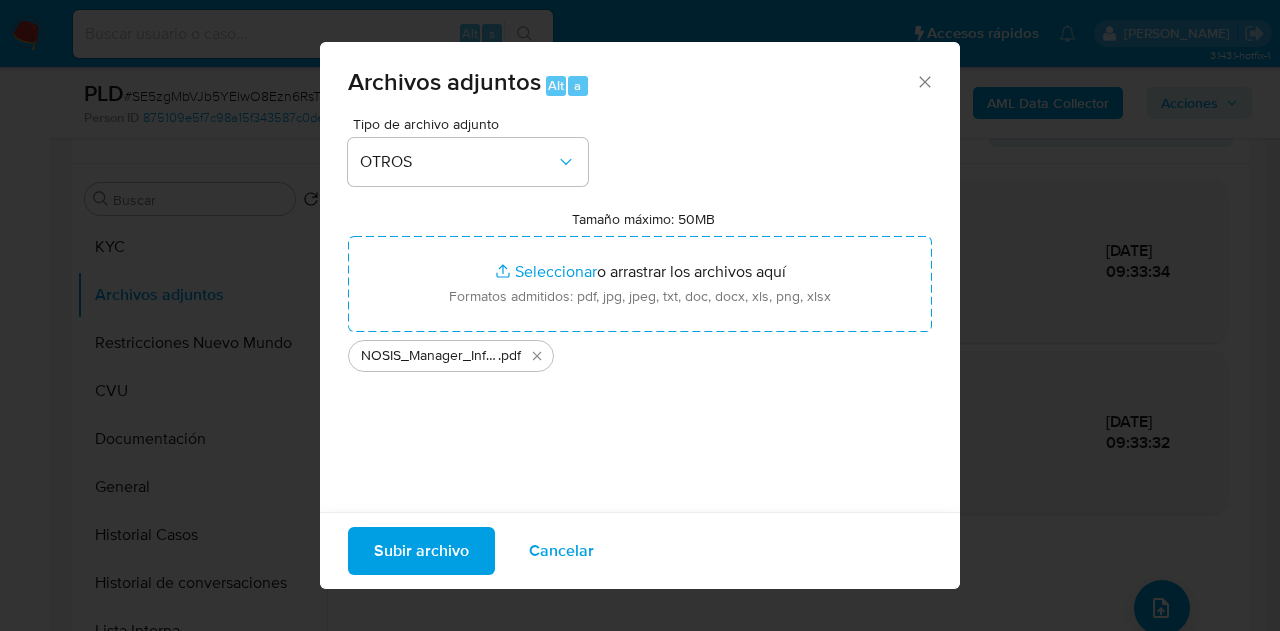 click on "Subir archivo" at bounding box center (421, 551) 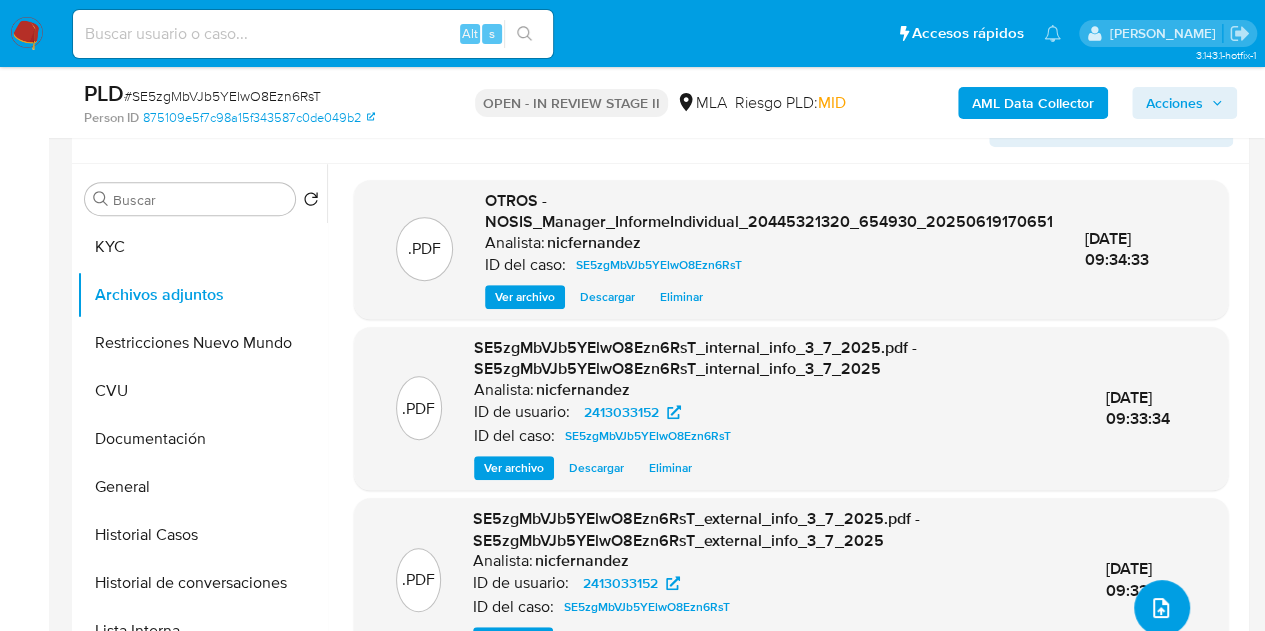 click at bounding box center [1161, 608] 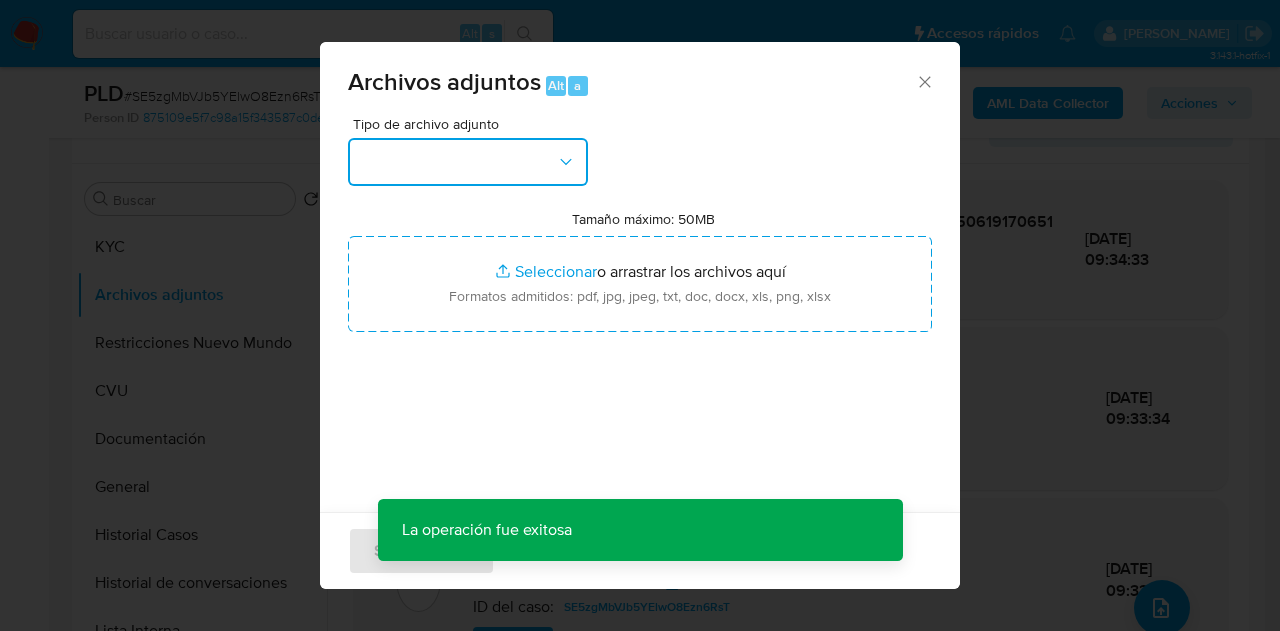 click at bounding box center (468, 162) 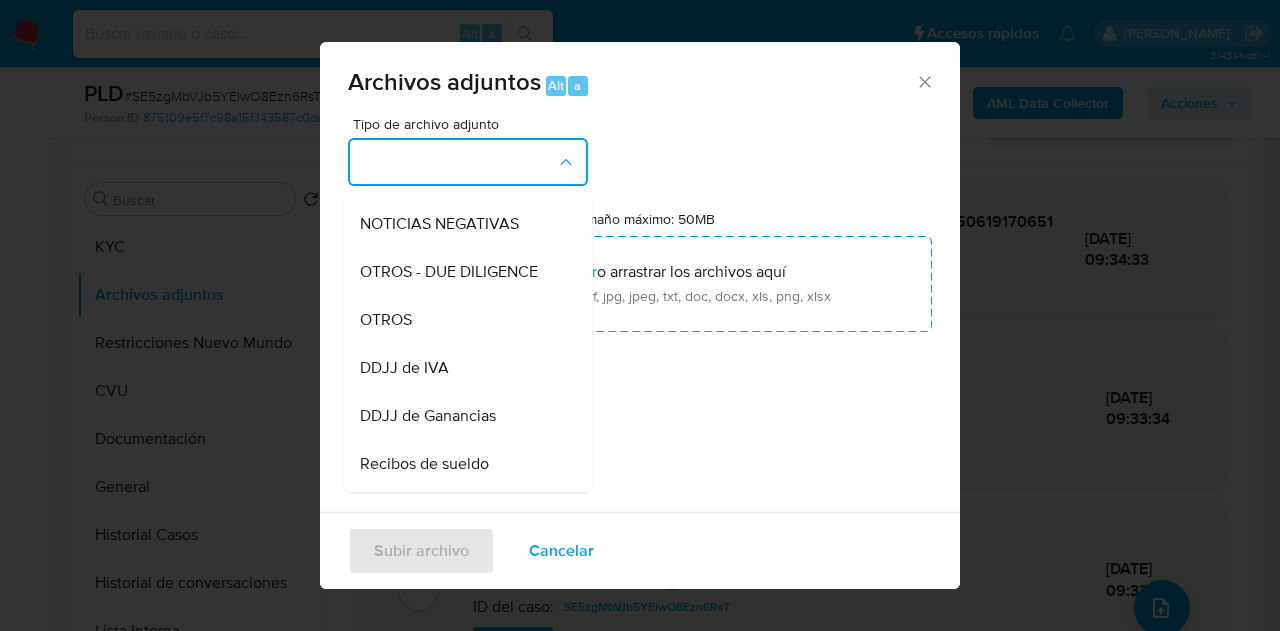 scroll, scrollTop: 322, scrollLeft: 0, axis: vertical 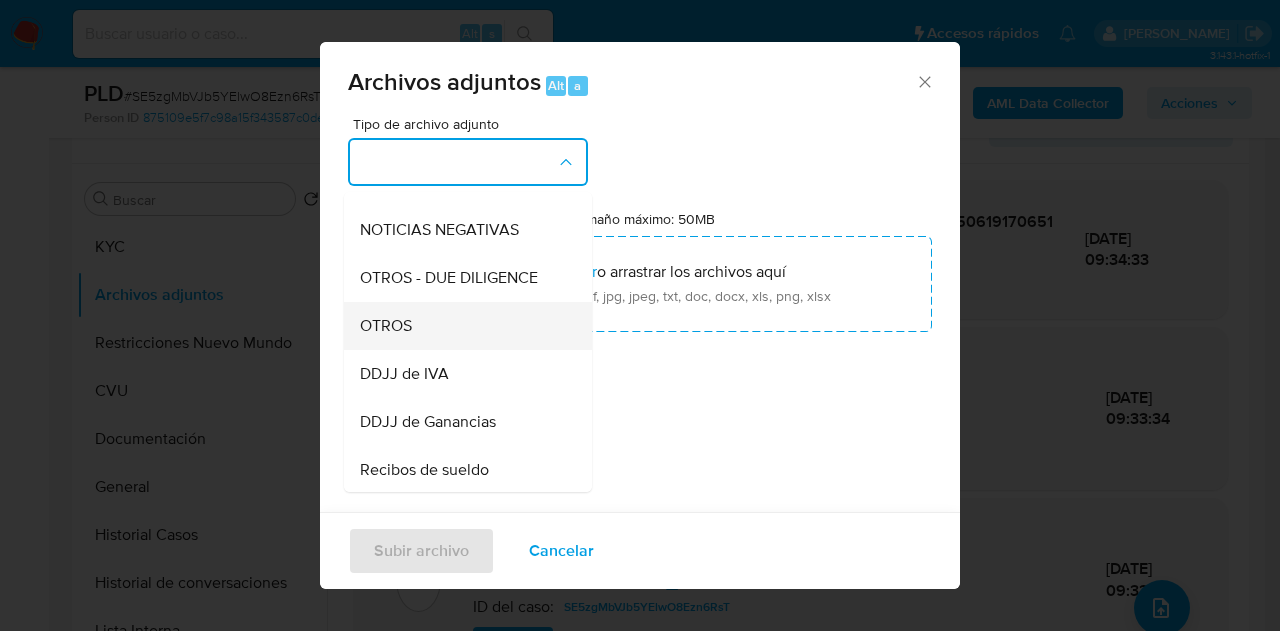 click on "OTROS" at bounding box center (462, 326) 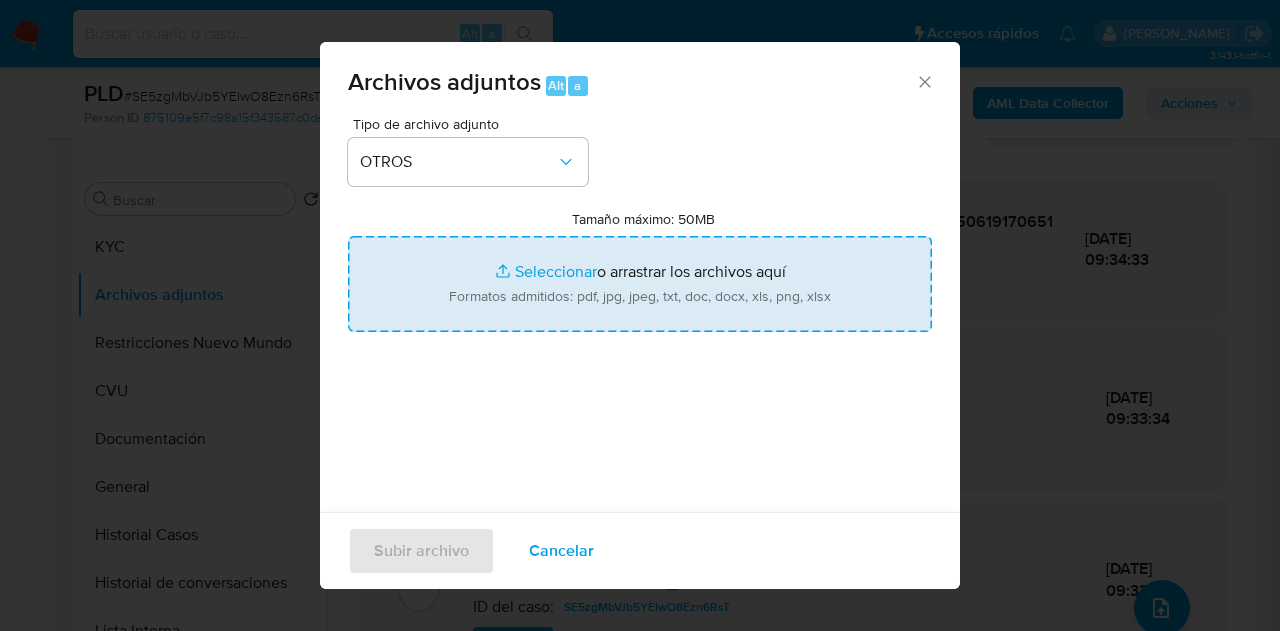 click on "Tamaño máximo: 50MB Seleccionar archivos" at bounding box center [640, 284] 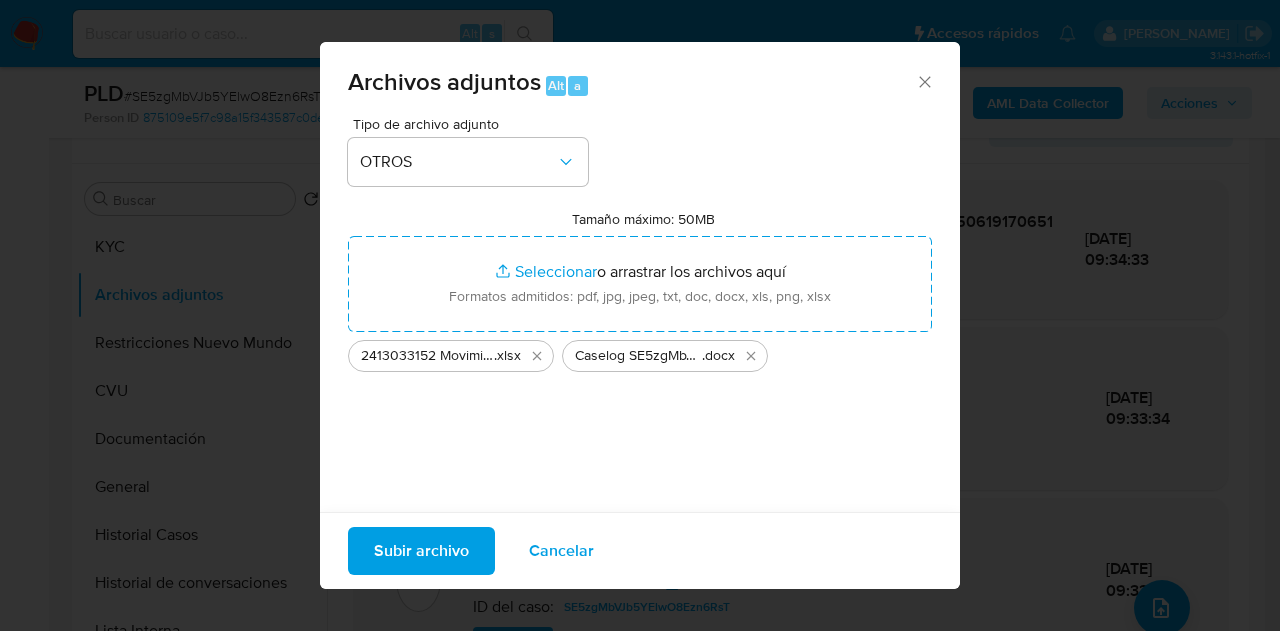 click on "Subir archivo" at bounding box center (421, 551) 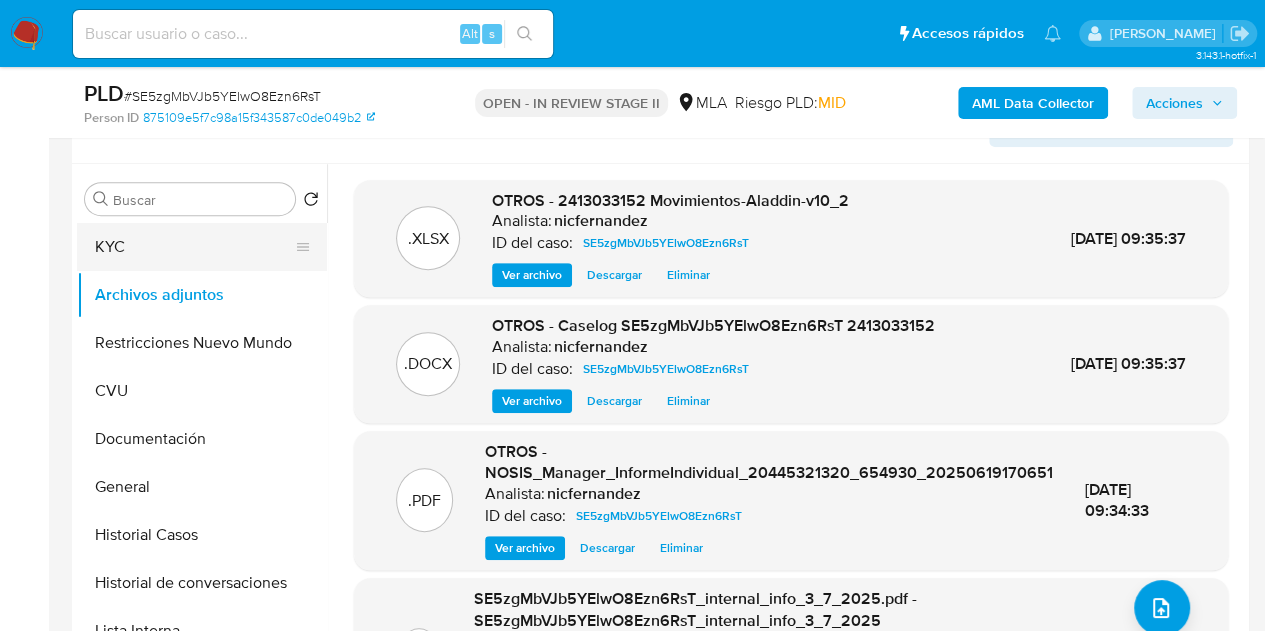 click on "KYC" at bounding box center (194, 247) 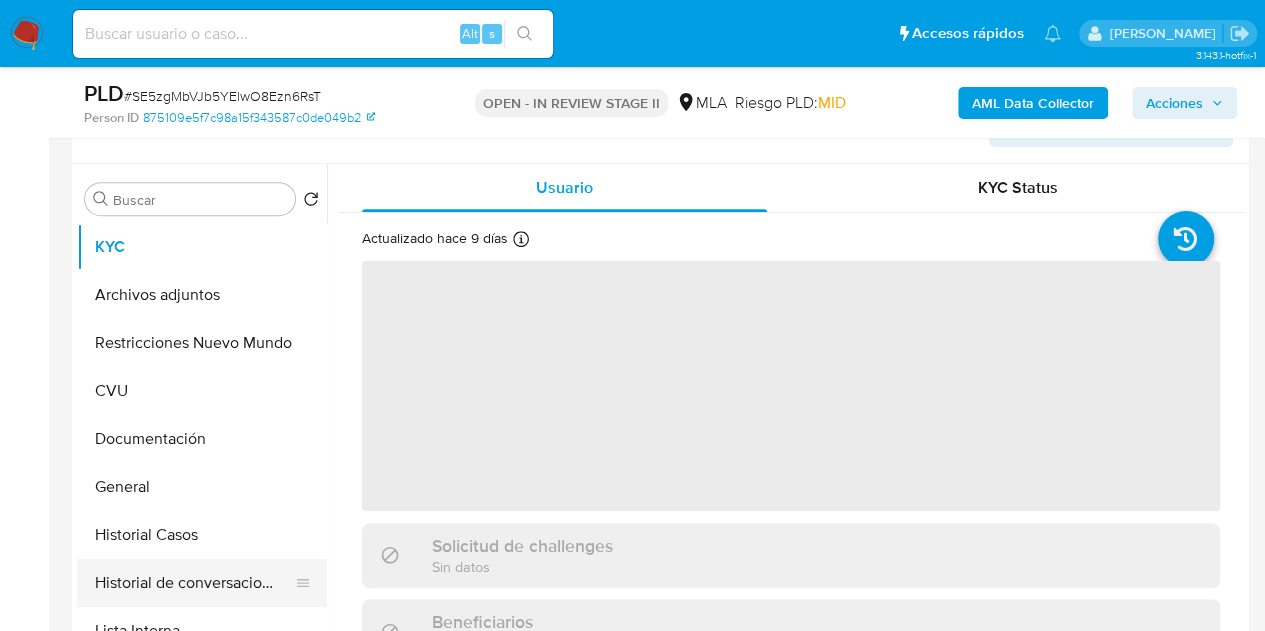 click on "Historial de conversaciones" at bounding box center (194, 583) 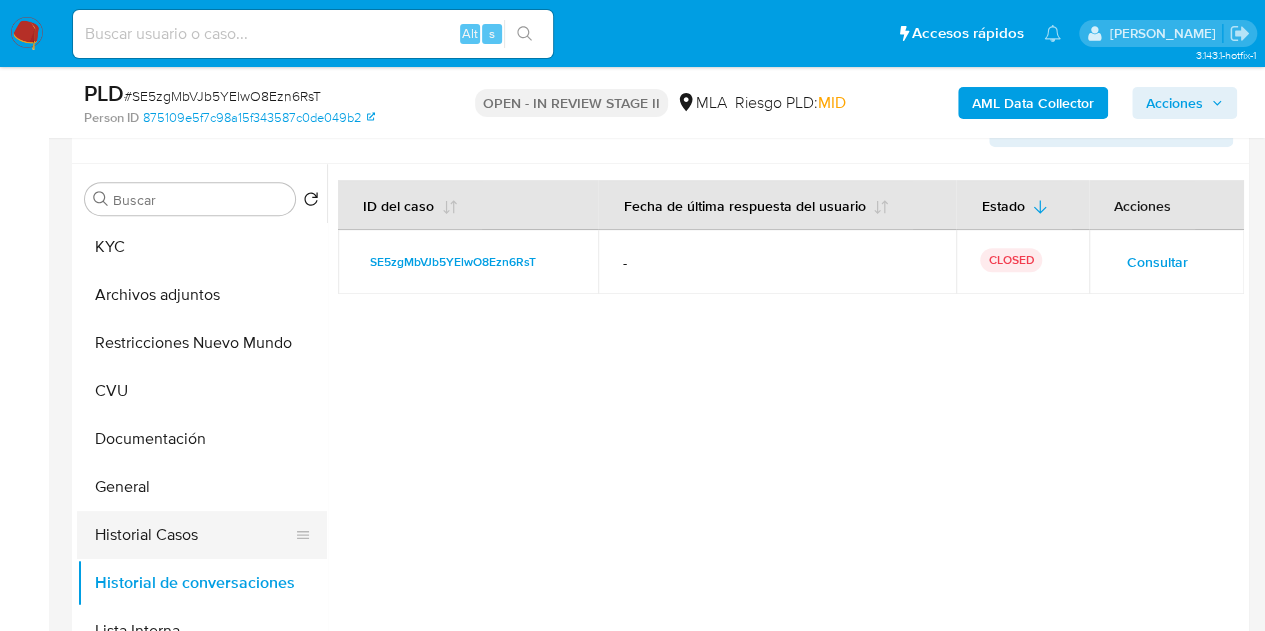 click on "Historial Casos" at bounding box center (194, 535) 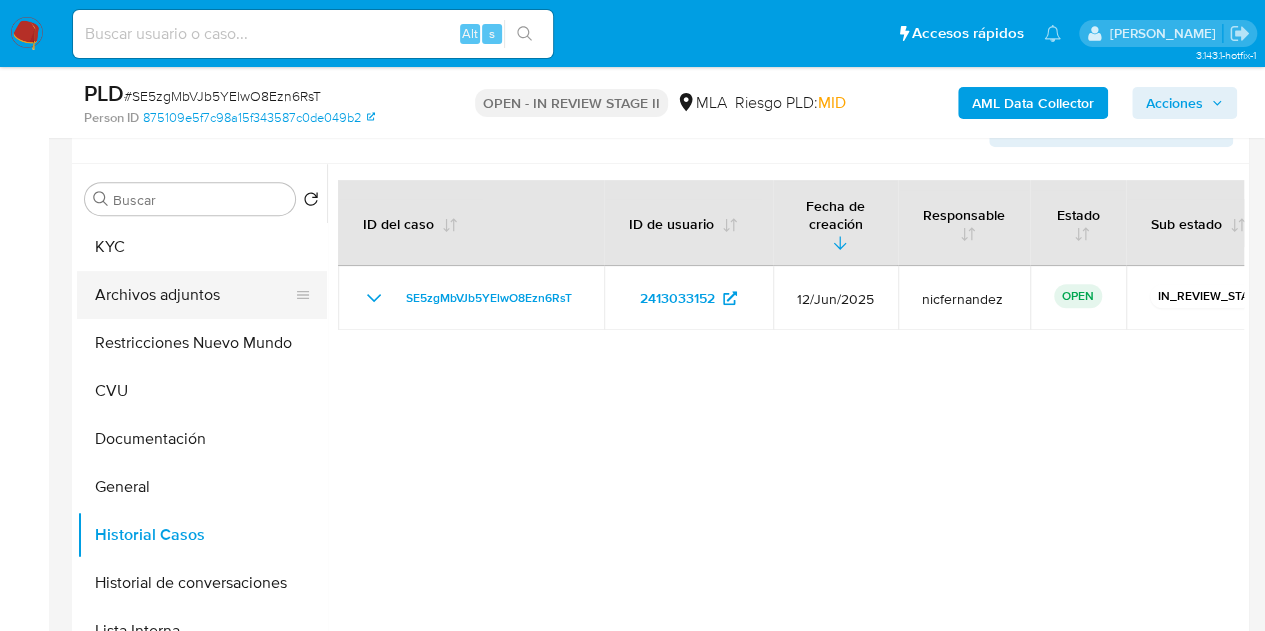 click on "Archivos adjuntos" at bounding box center [194, 295] 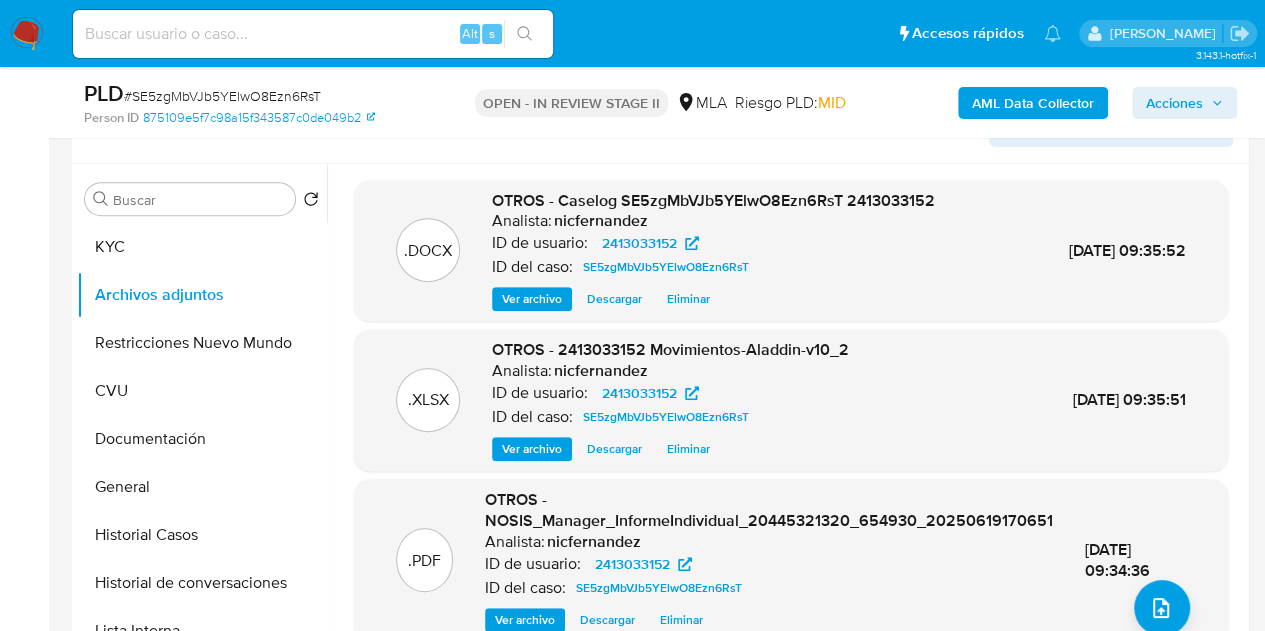 click on "Analista:" at bounding box center [522, 221] 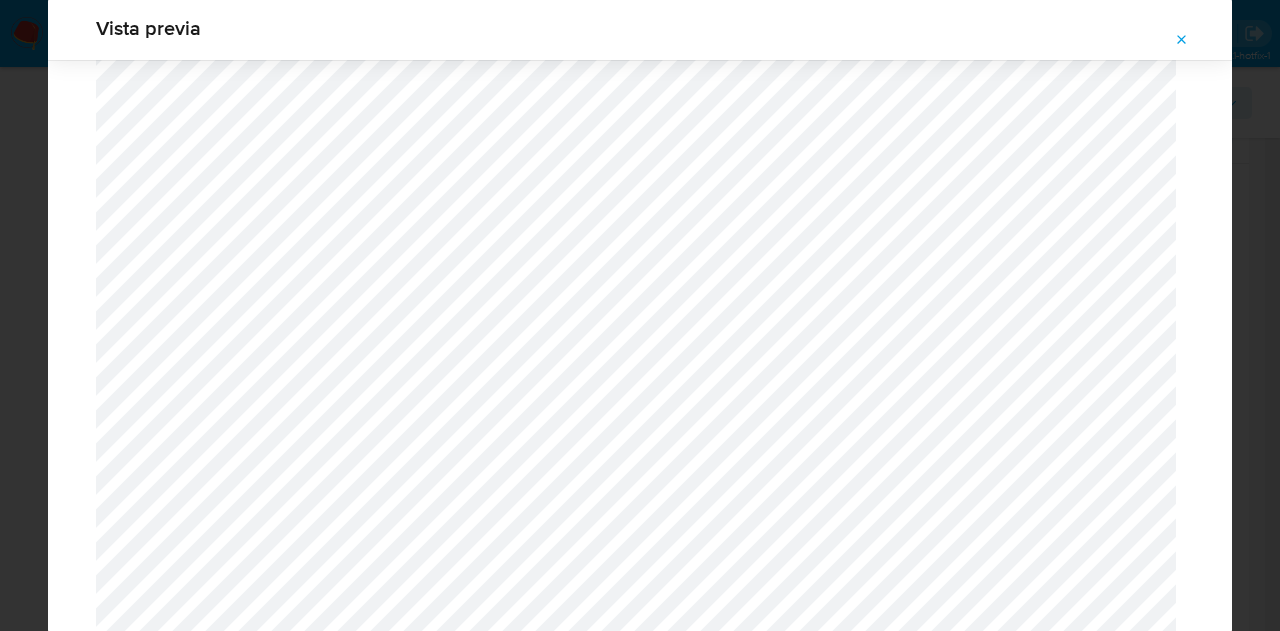 scroll, scrollTop: 2134, scrollLeft: 0, axis: vertical 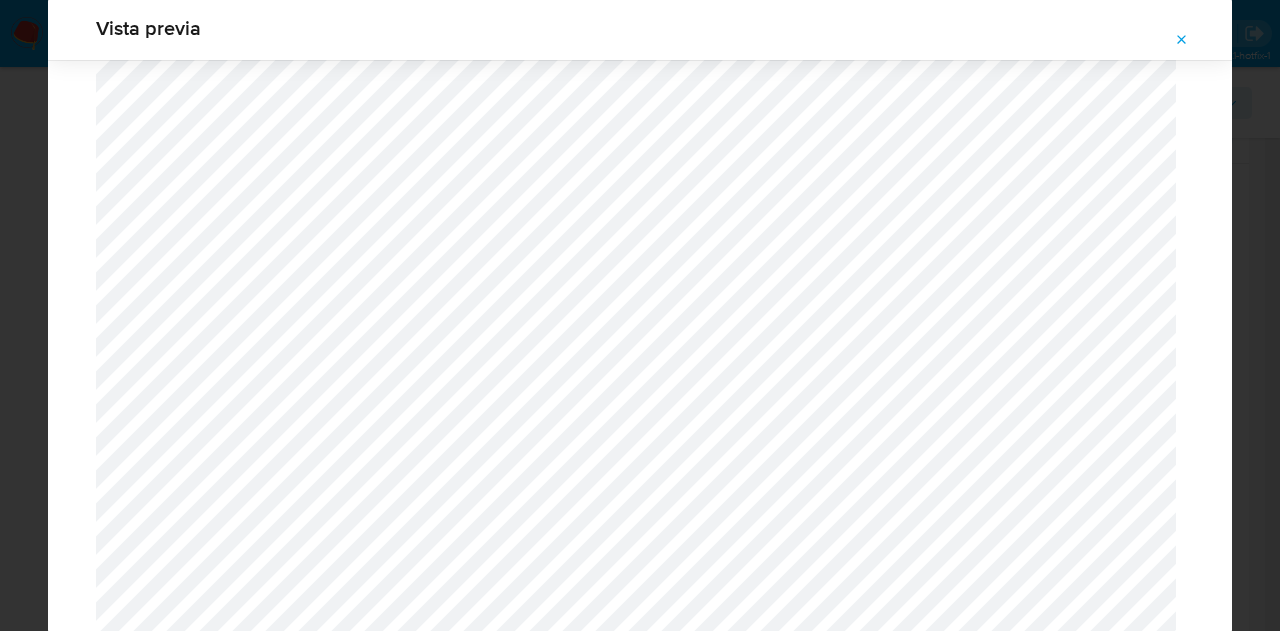 click 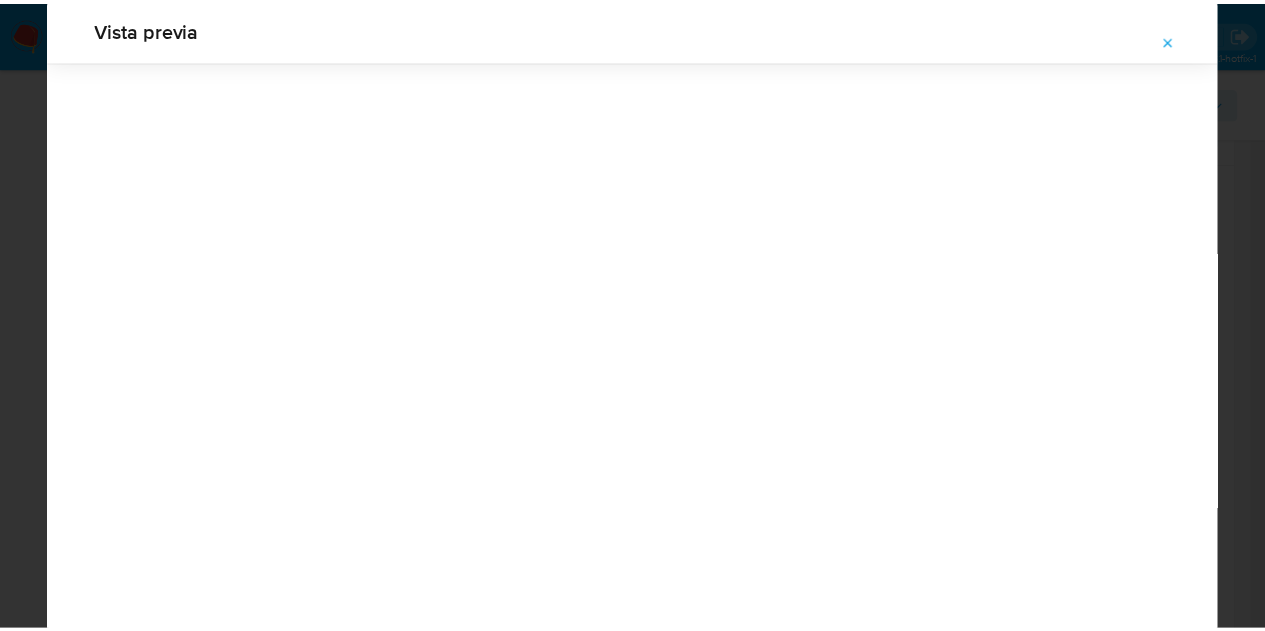 scroll, scrollTop: 64, scrollLeft: 0, axis: vertical 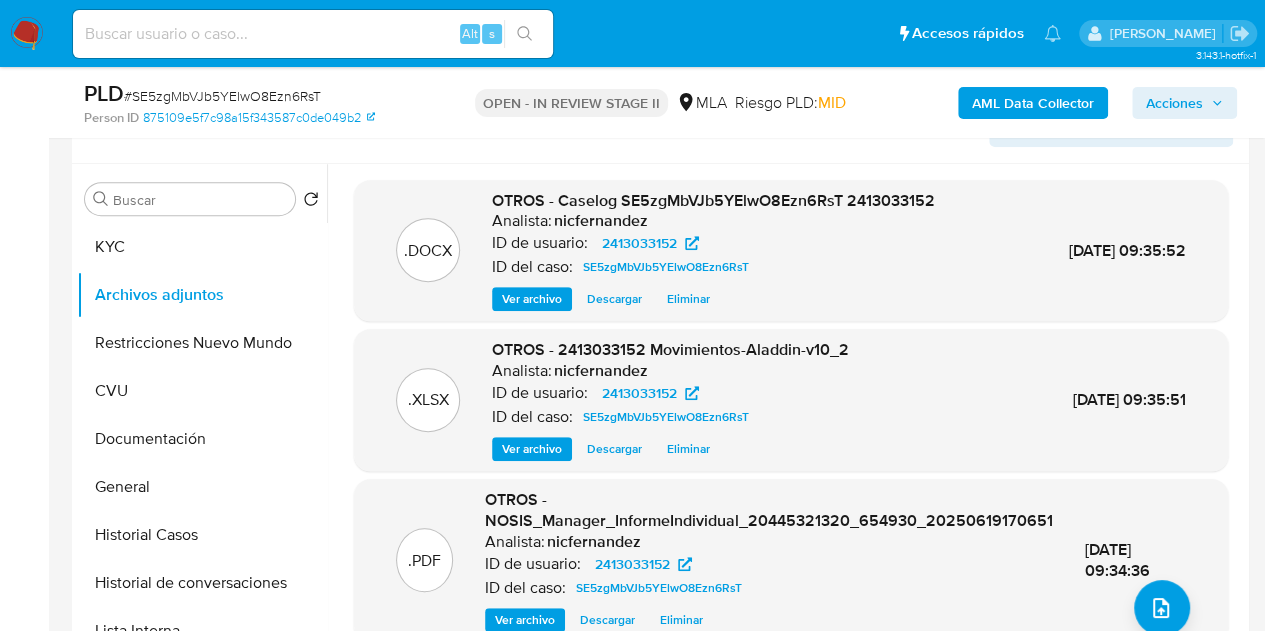 click on ".DOCX OTROS - Caselog SE5zgMbVJb5YElwO8Ezn6RsT 2413033152 Analista: nicfernandez ID de usuario: 2413033152 ID del caso: SE5zgMbVJb5YElwO8Ezn6RsT Ver archivo Descargar Eliminar 03/Jul/2025 09:35:52" at bounding box center (791, 251) 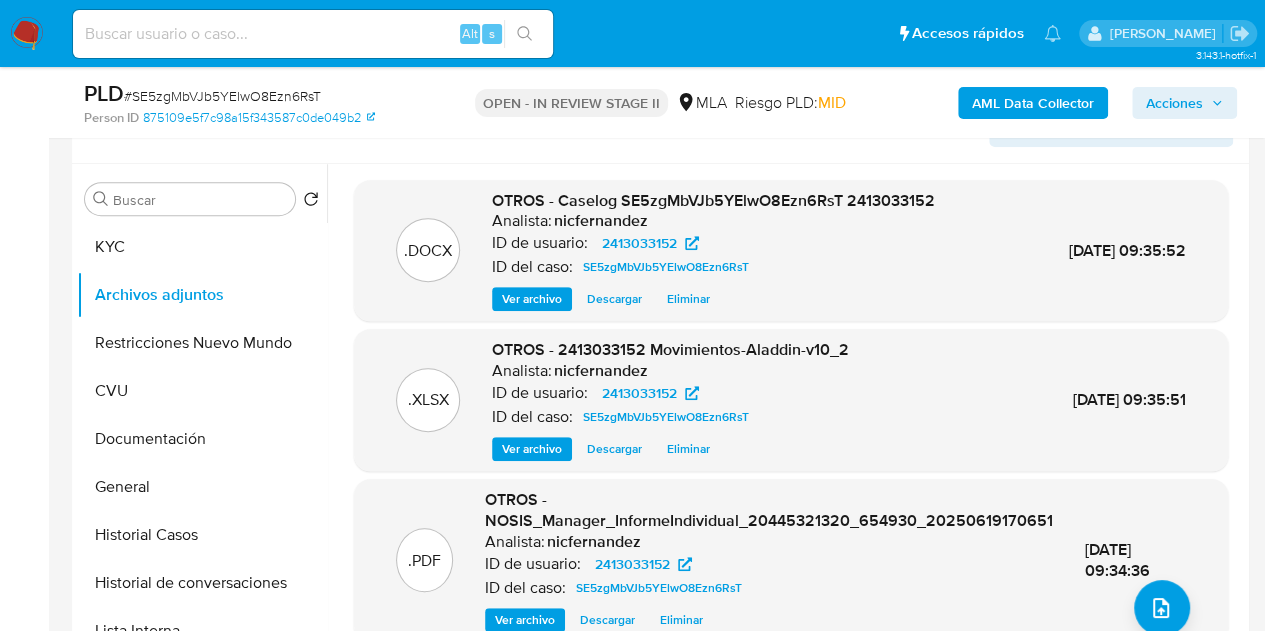 click on "Acciones" at bounding box center [1174, 103] 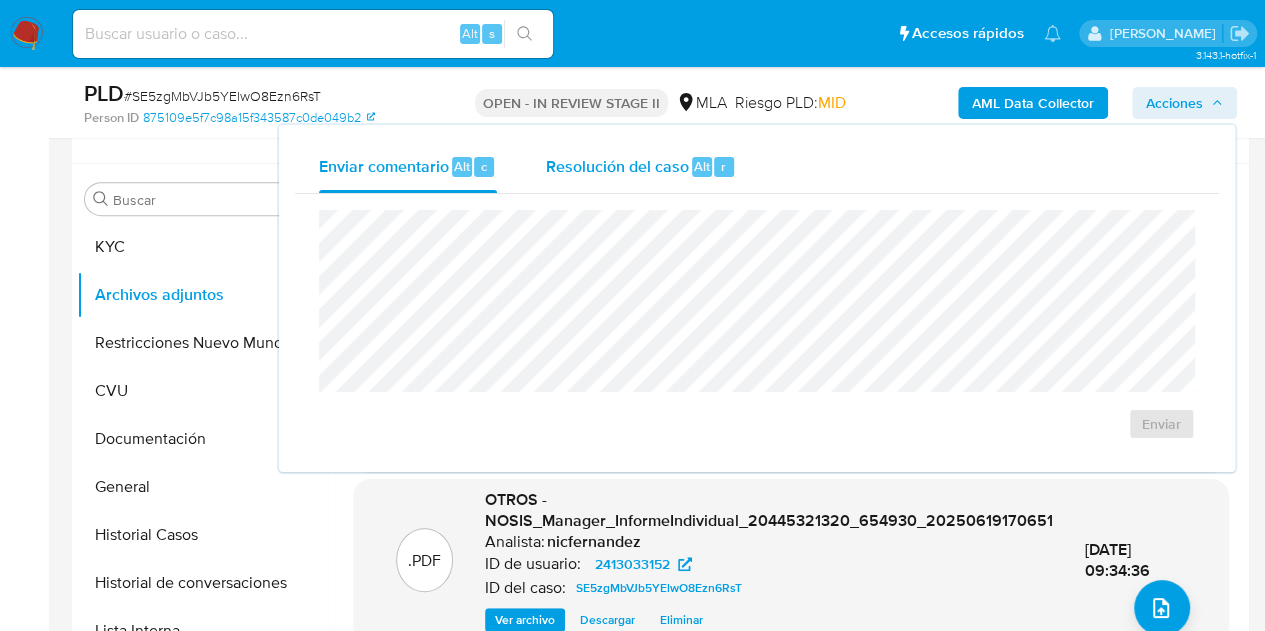 click on "r" at bounding box center (723, 166) 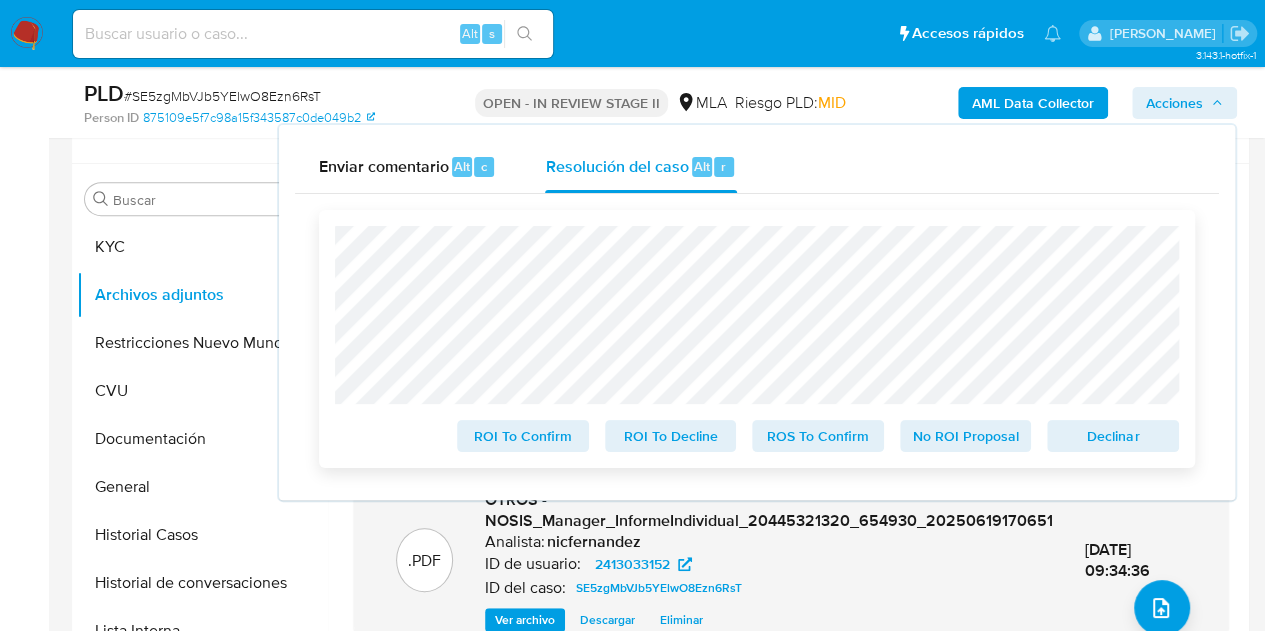click on "Declinar" at bounding box center (1113, 436) 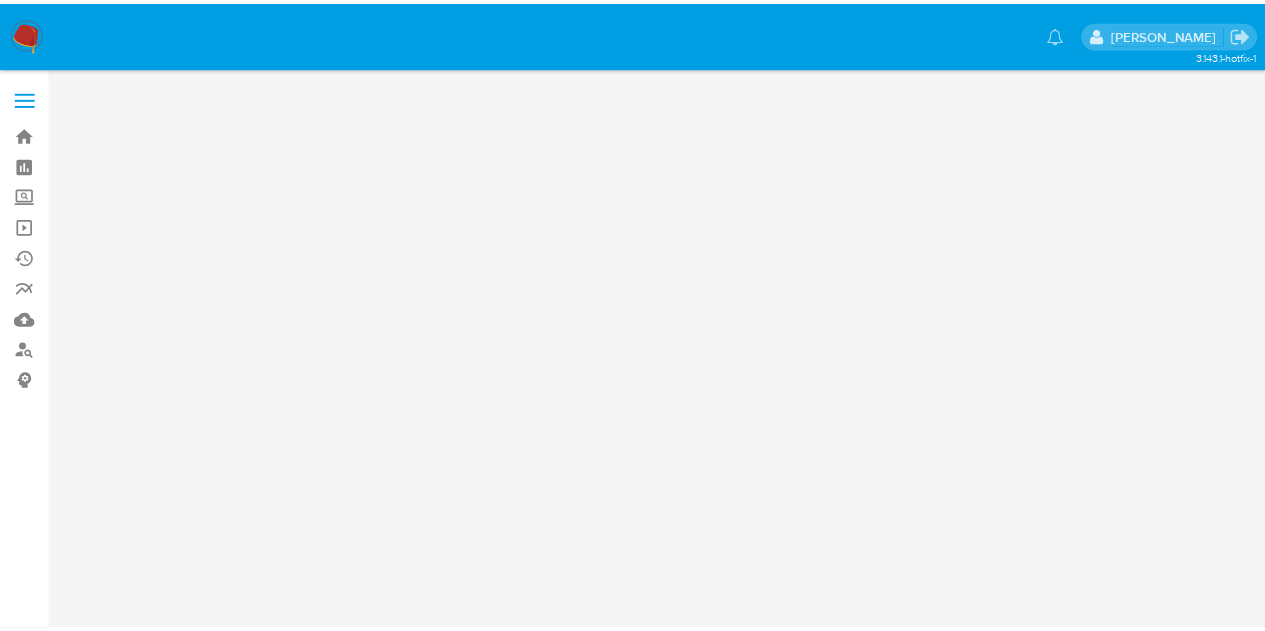 scroll, scrollTop: 0, scrollLeft: 0, axis: both 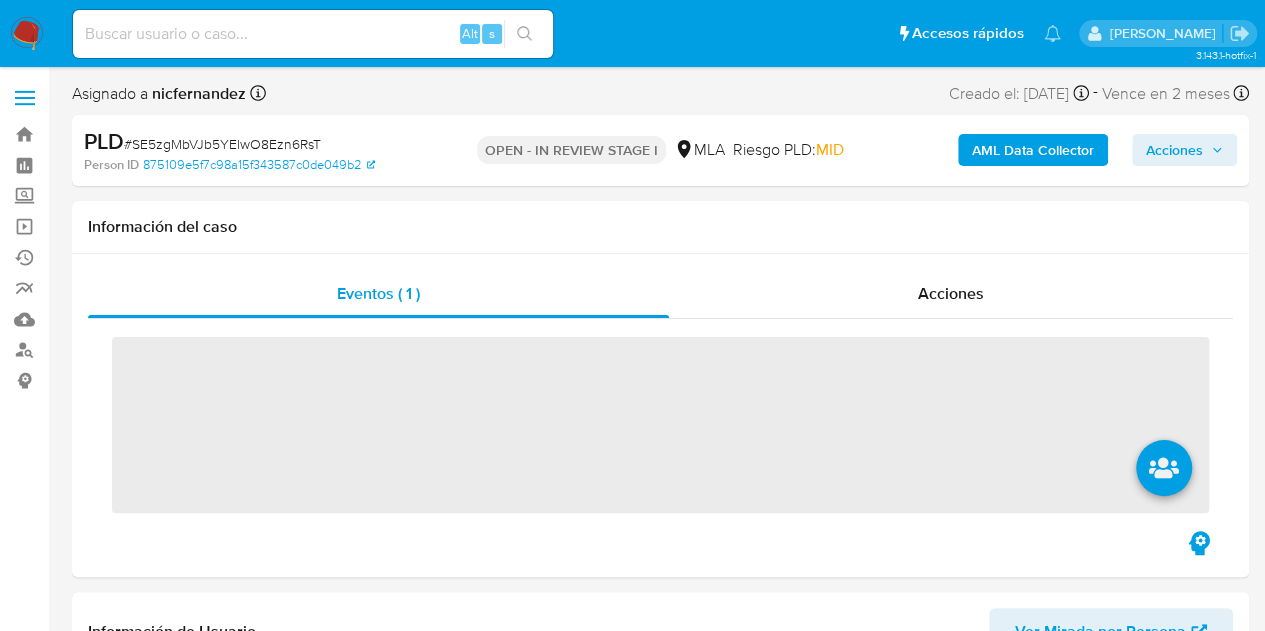 click on "Acciones" at bounding box center (1174, 150) 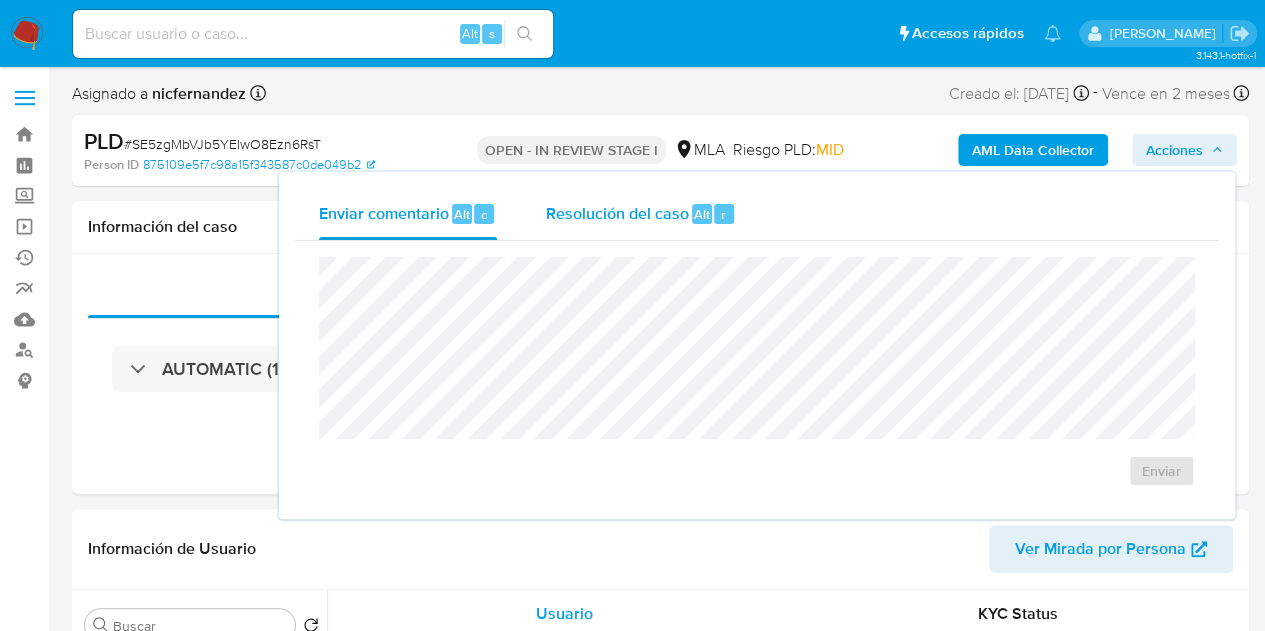 click on "Resolución del caso Alt r" at bounding box center [640, 214] 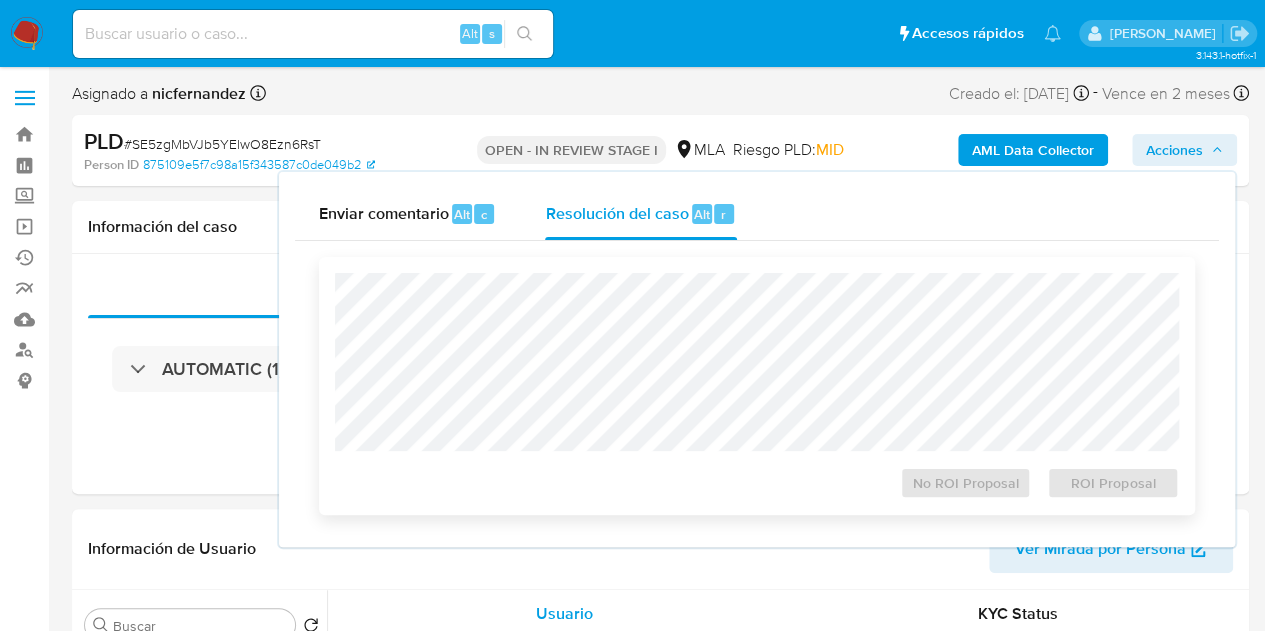 click on "No ROI Proposal ROI Proposal" at bounding box center (757, 386) 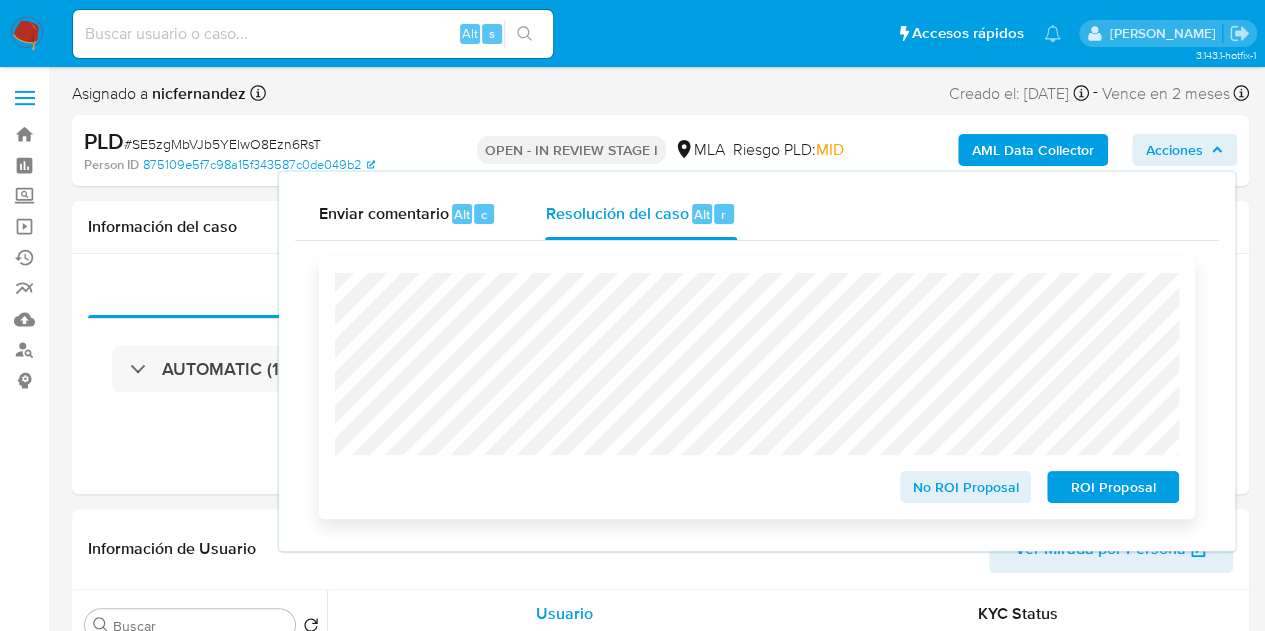click on "ROI Proposal" at bounding box center [1113, 487] 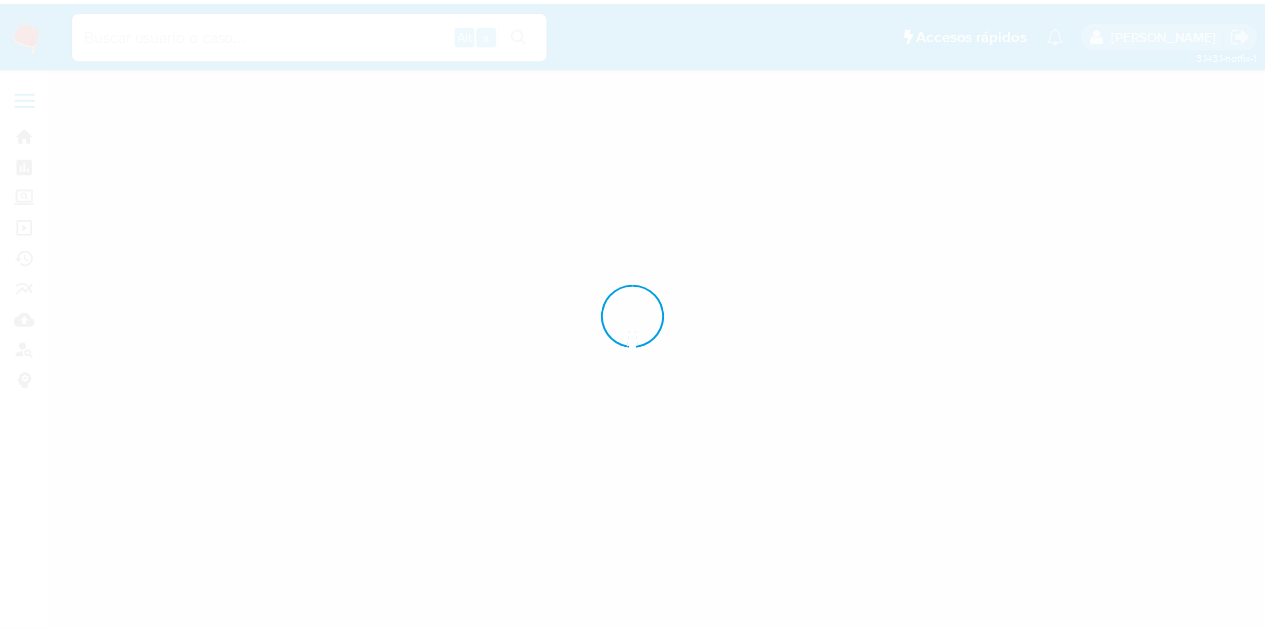 scroll, scrollTop: 0, scrollLeft: 0, axis: both 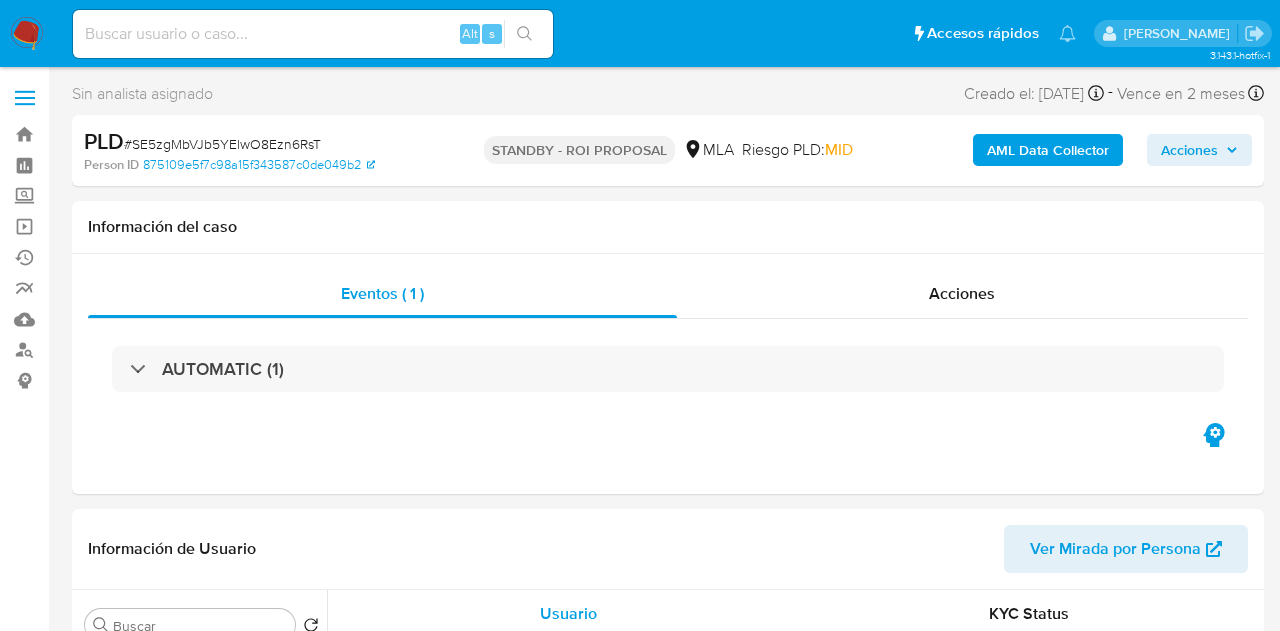 select on "10" 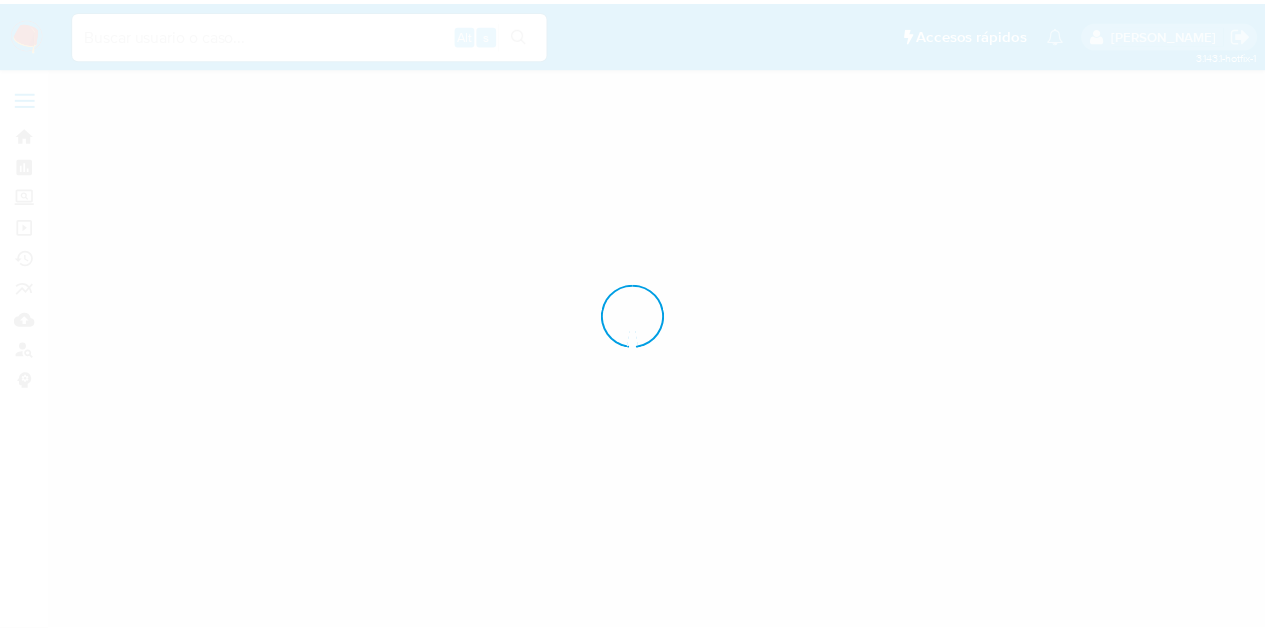 scroll, scrollTop: 0, scrollLeft: 0, axis: both 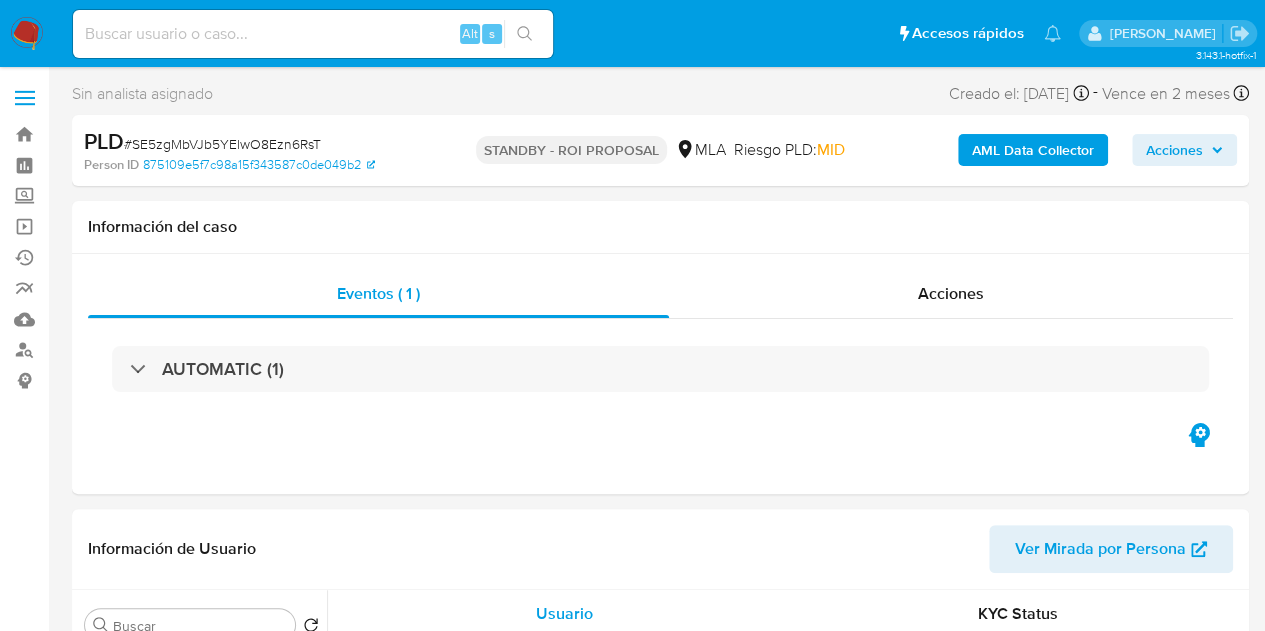 select on "10" 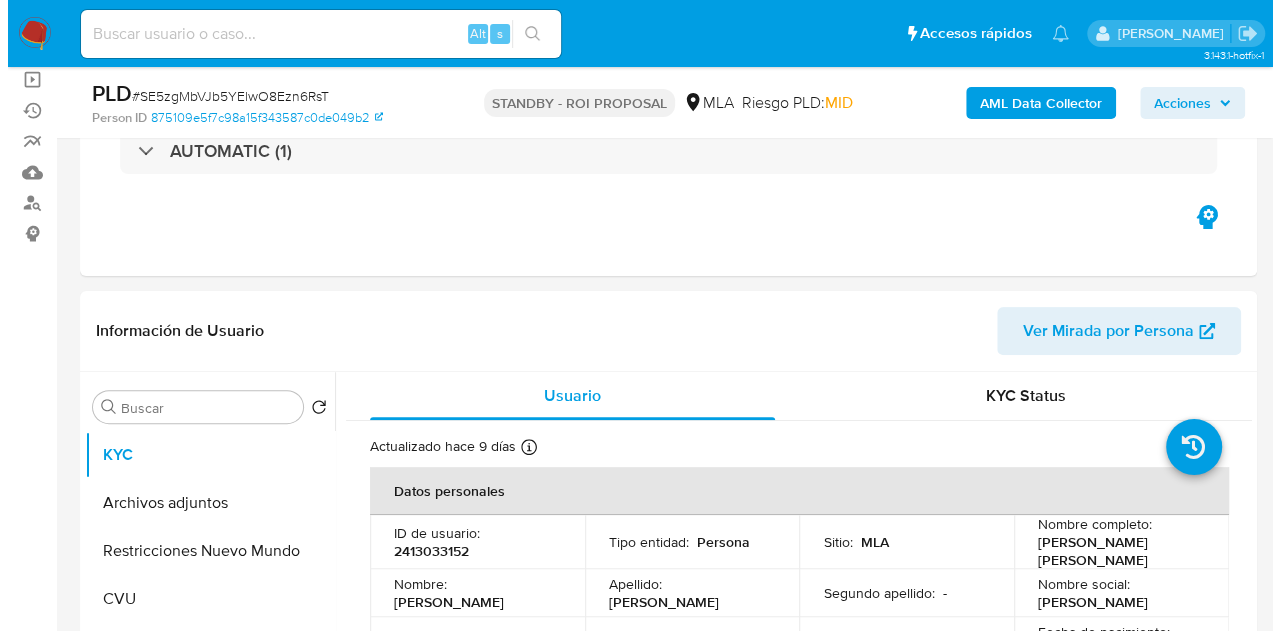 scroll, scrollTop: 288, scrollLeft: 0, axis: vertical 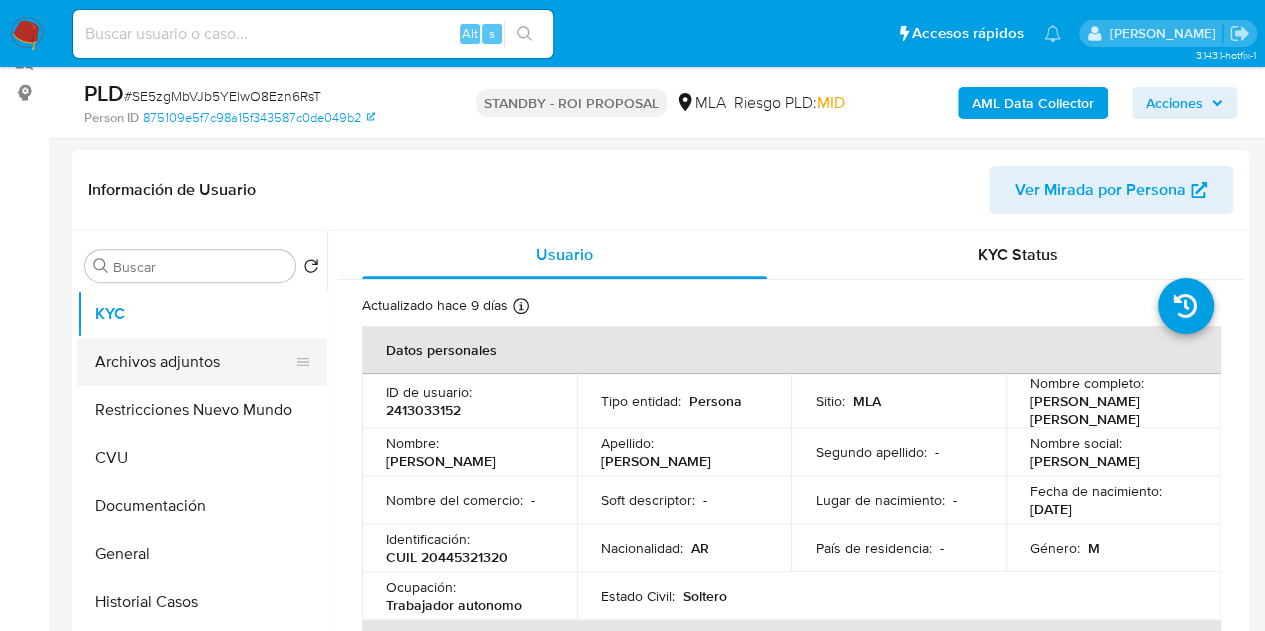 click on "Archivos adjuntos" at bounding box center (194, 362) 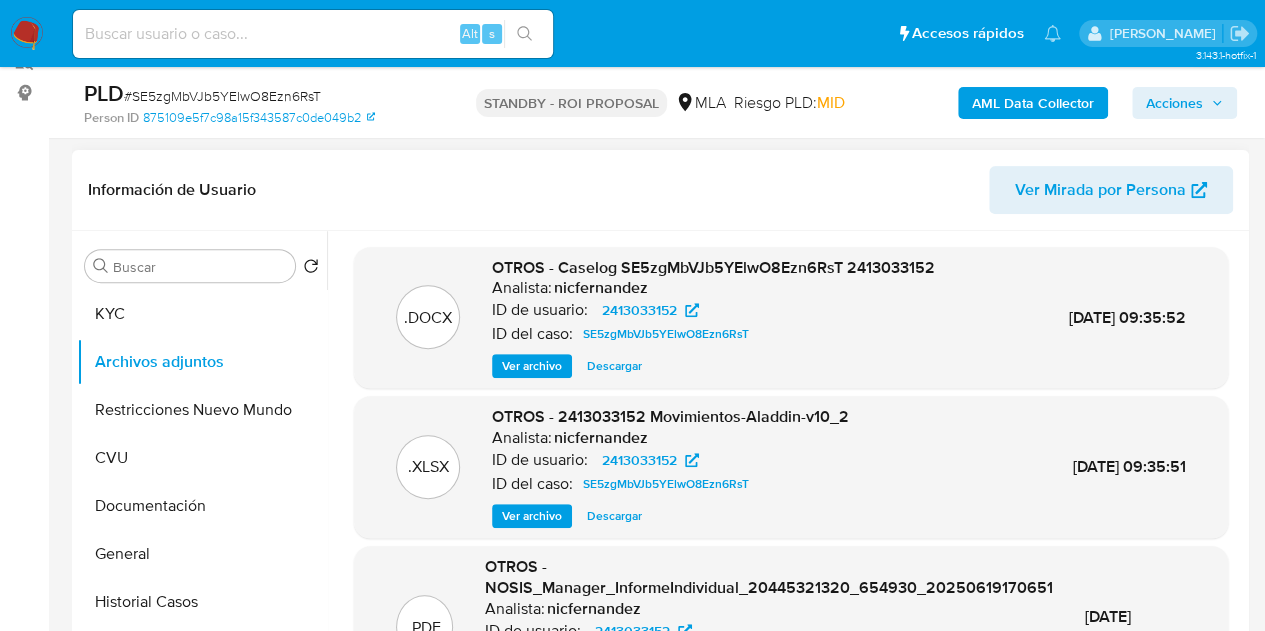 click on "Ver archivo" at bounding box center (532, 366) 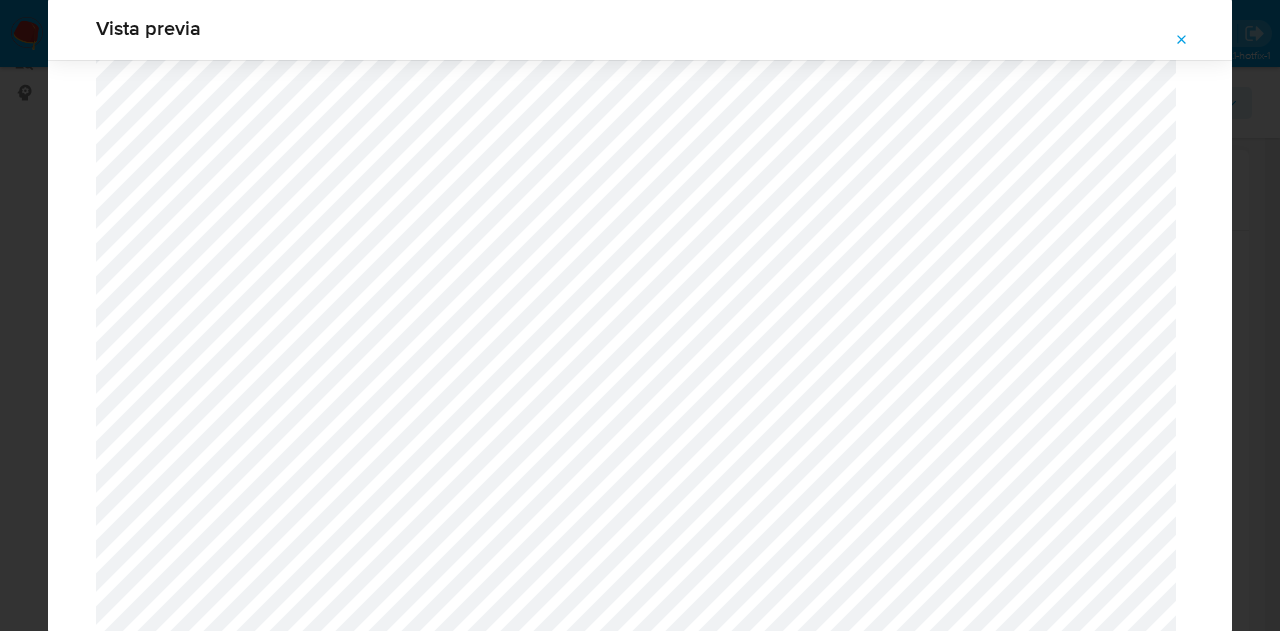 scroll, scrollTop: 1192, scrollLeft: 0, axis: vertical 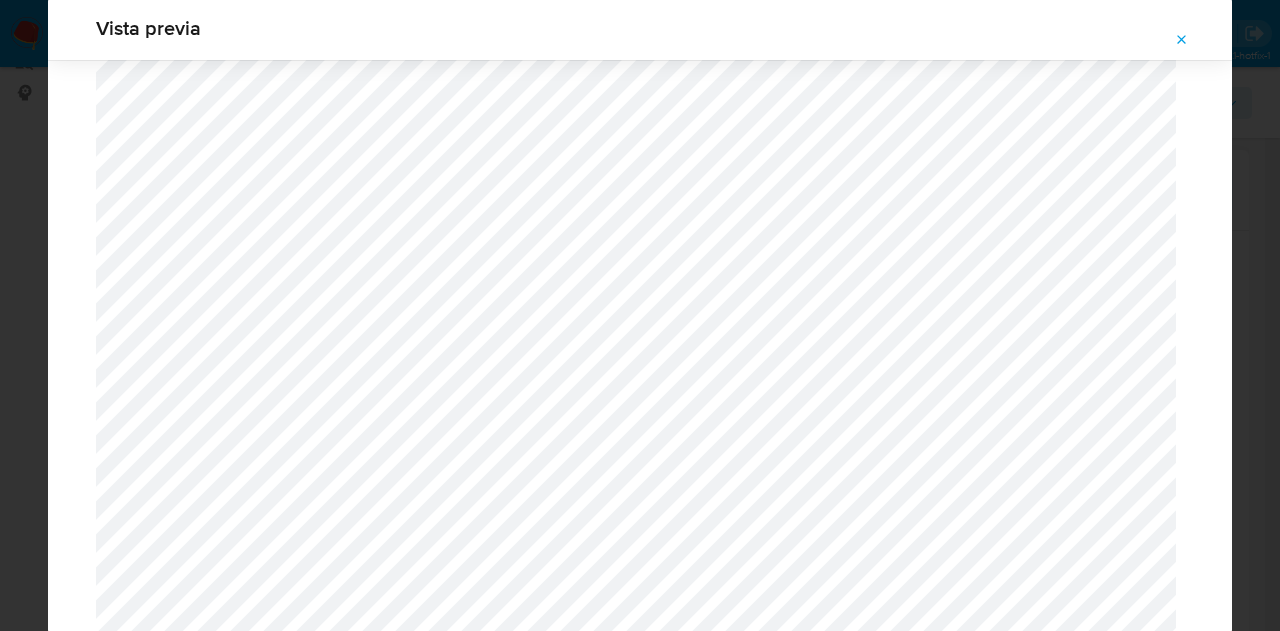 click 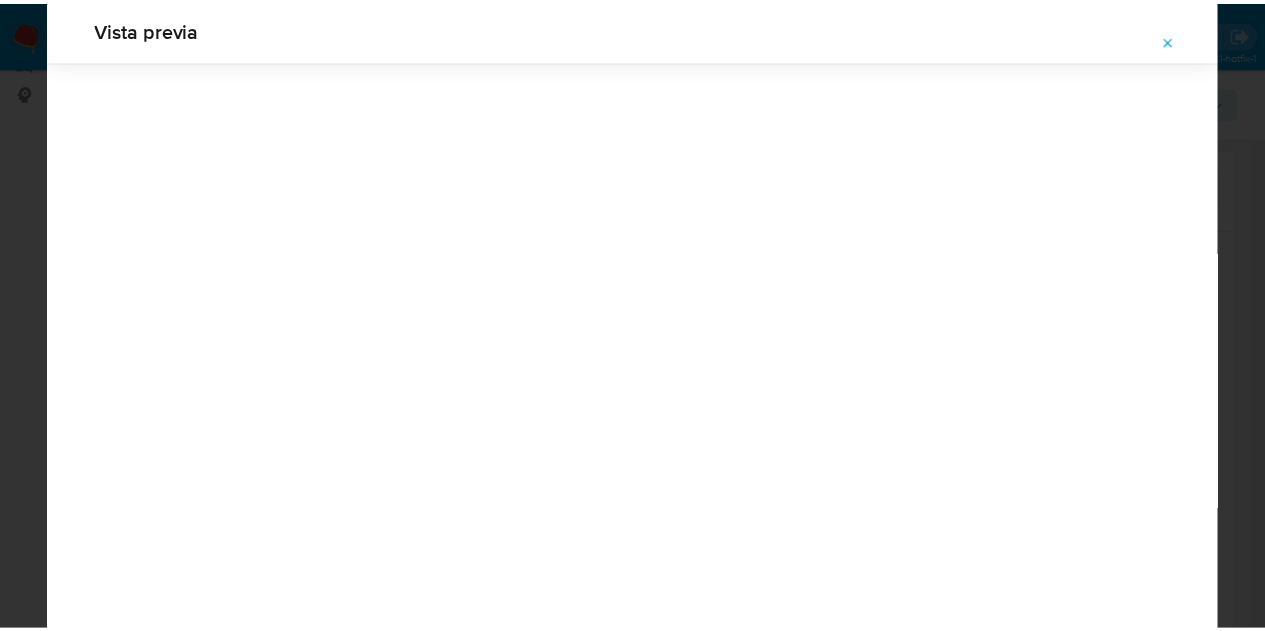 scroll, scrollTop: 64, scrollLeft: 0, axis: vertical 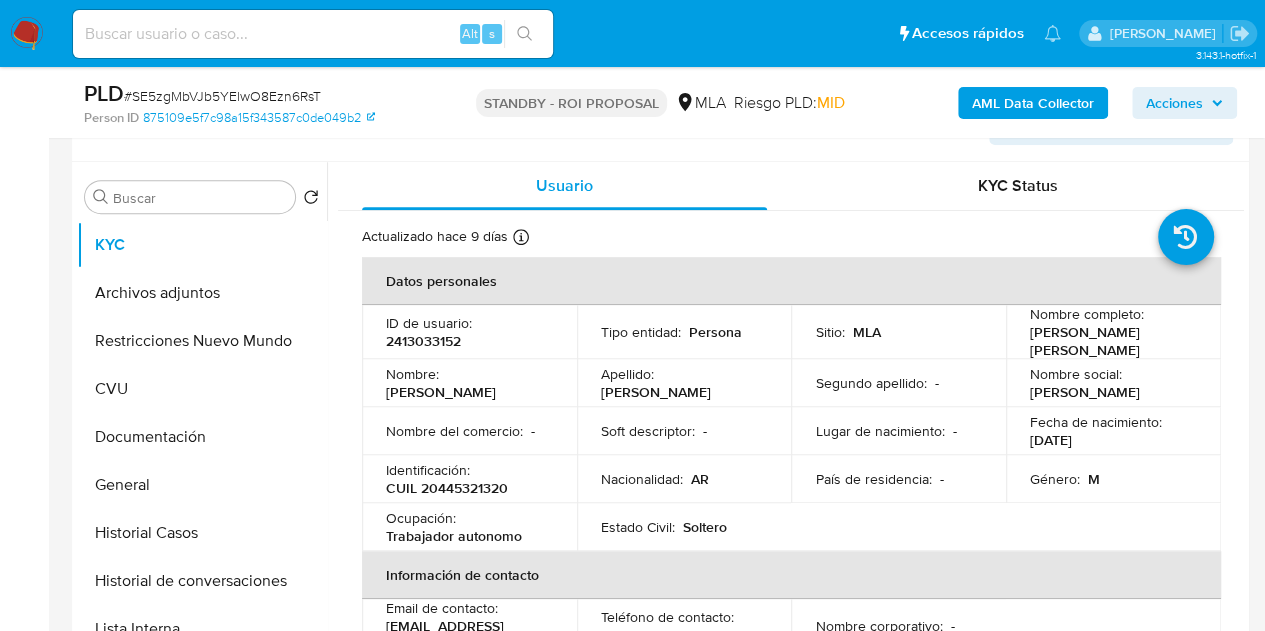 select on "10" 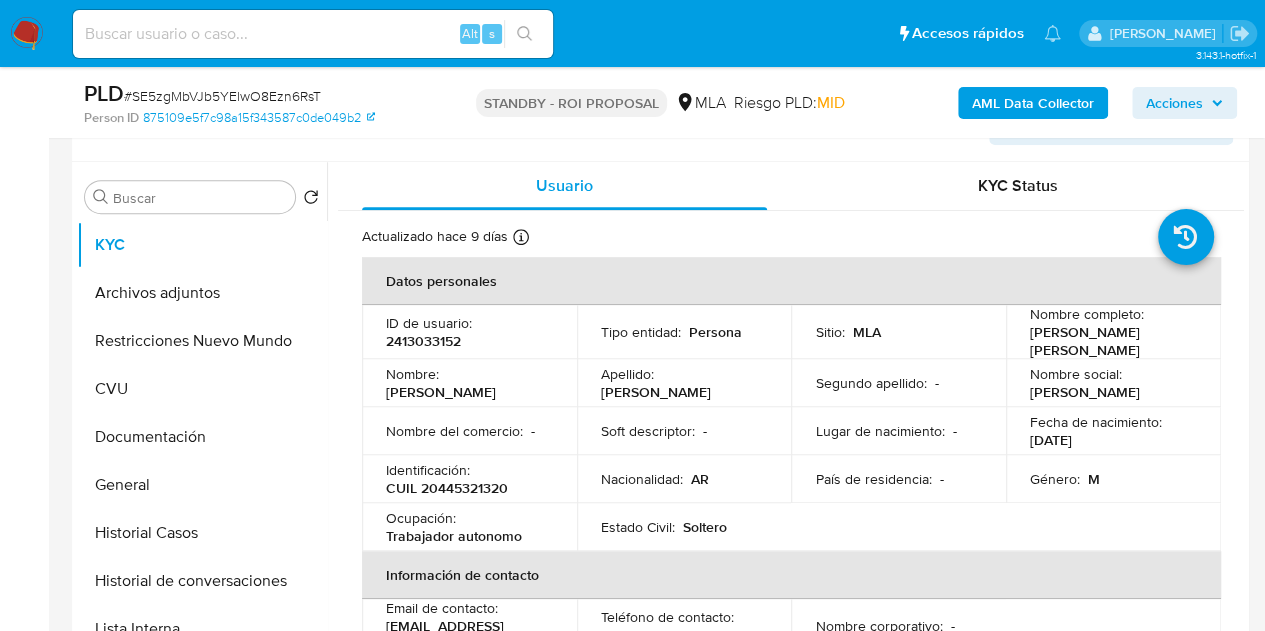 scroll, scrollTop: 364, scrollLeft: 0, axis: vertical 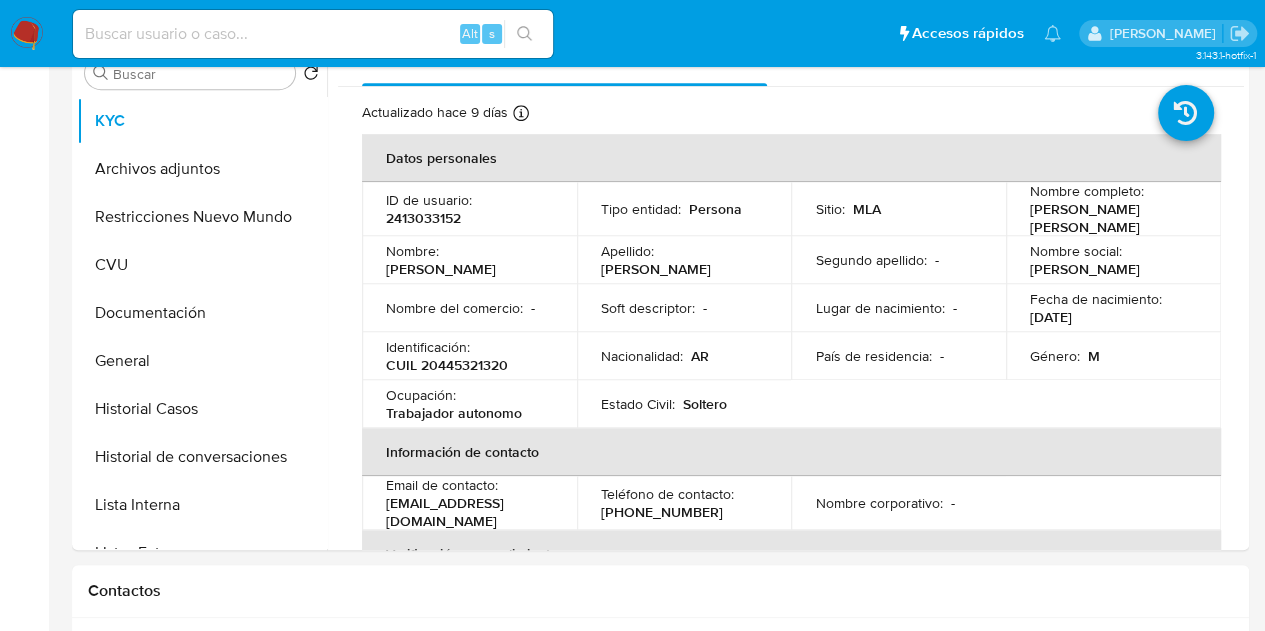 select on "10" 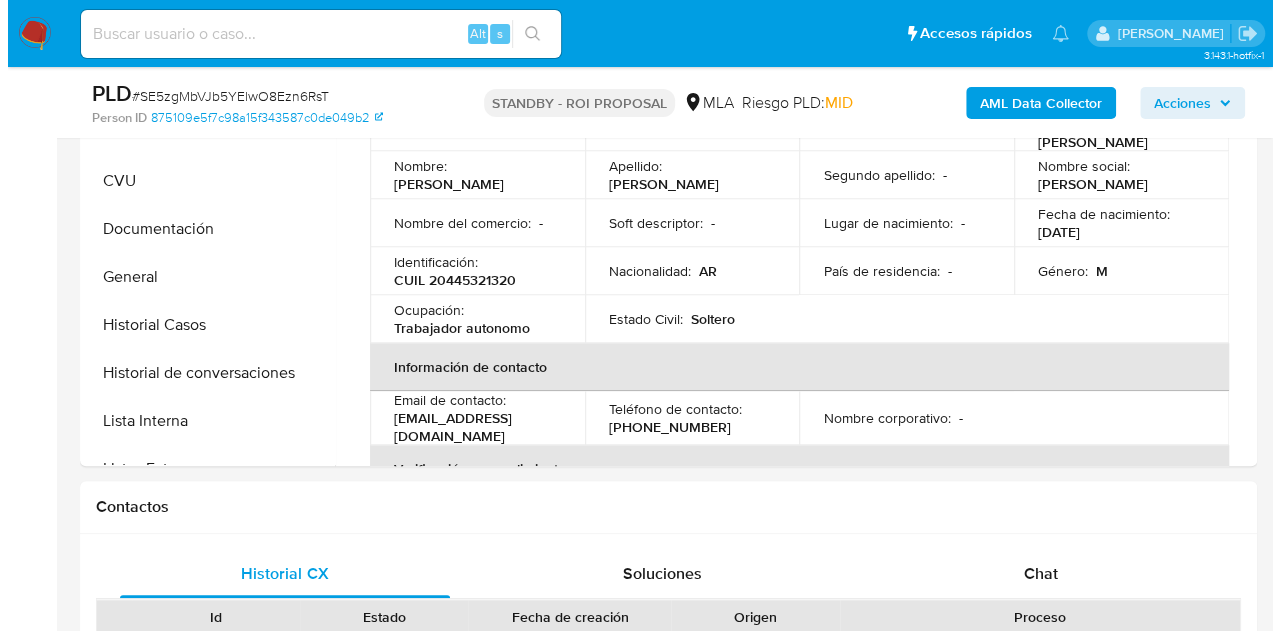 scroll, scrollTop: 394, scrollLeft: 0, axis: vertical 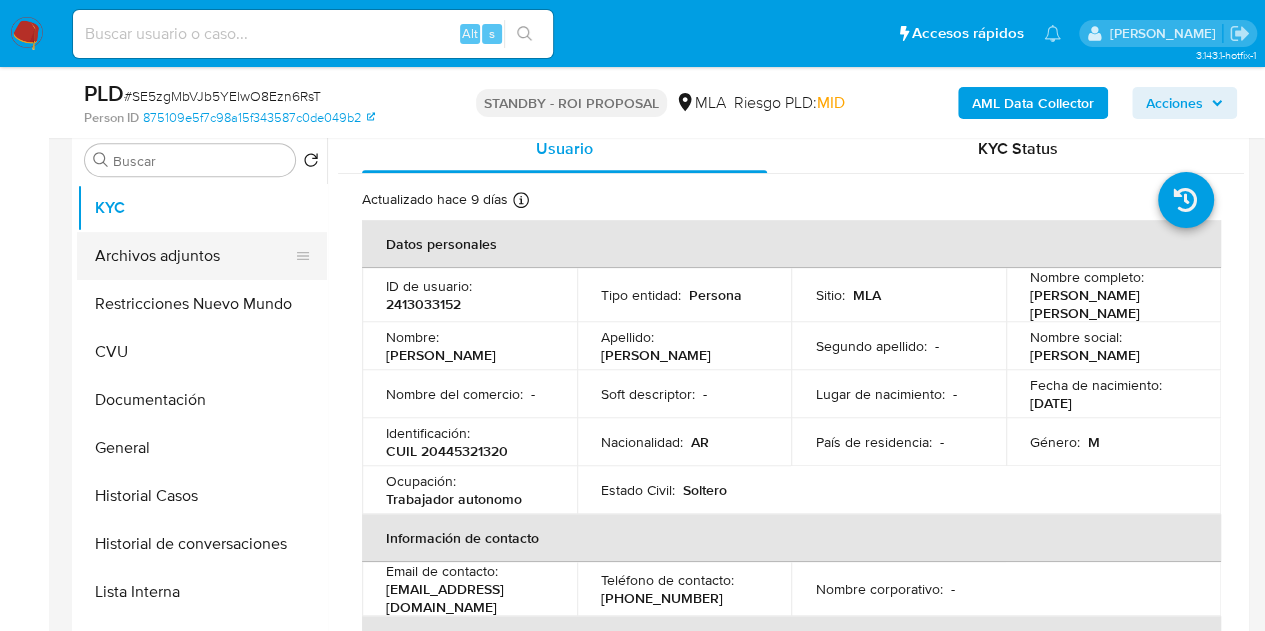 click on "Archivos adjuntos" at bounding box center (194, 256) 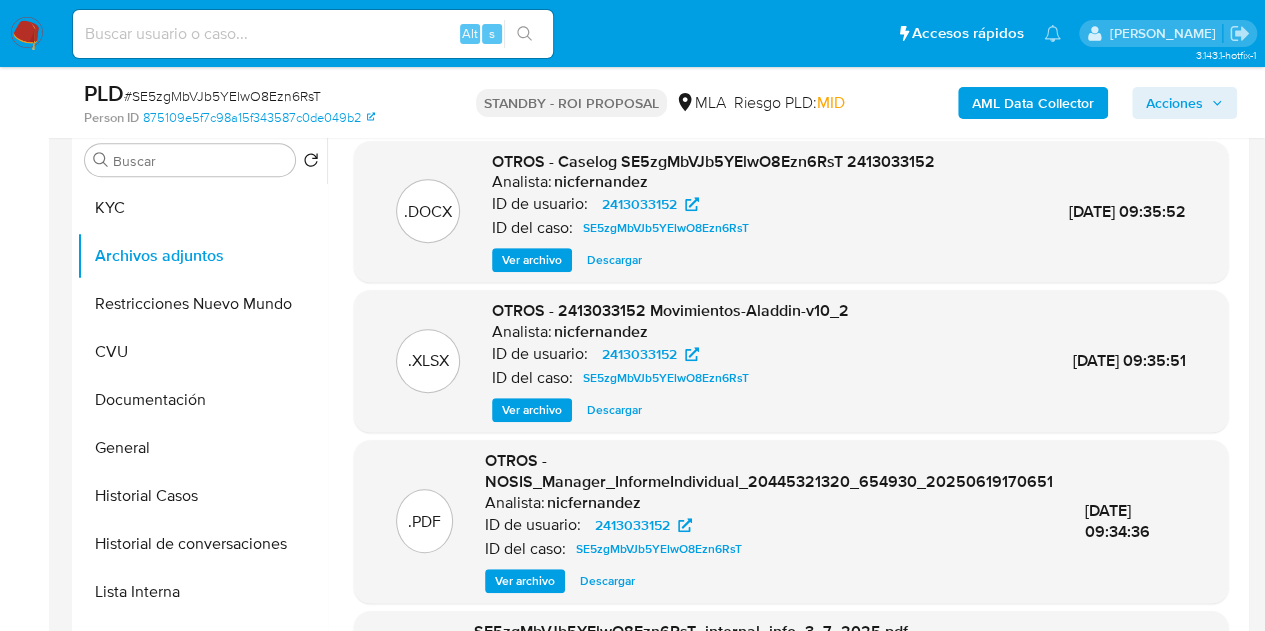 click on "Ver archivo" at bounding box center [532, 260] 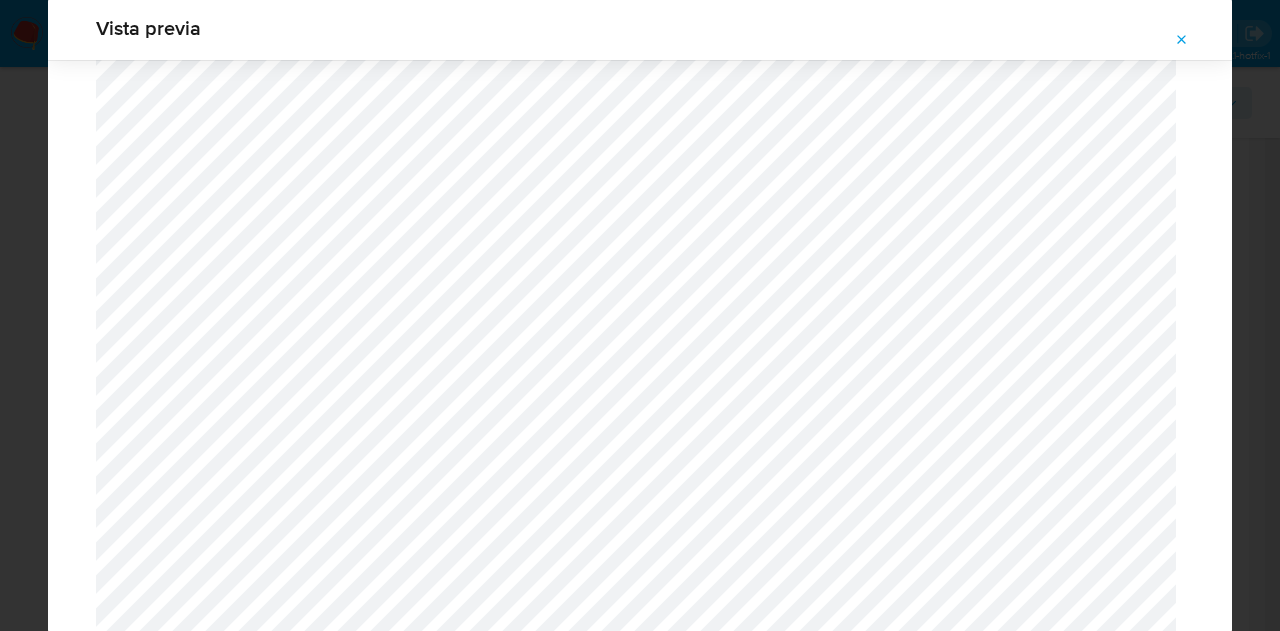 scroll, scrollTop: 182, scrollLeft: 0, axis: vertical 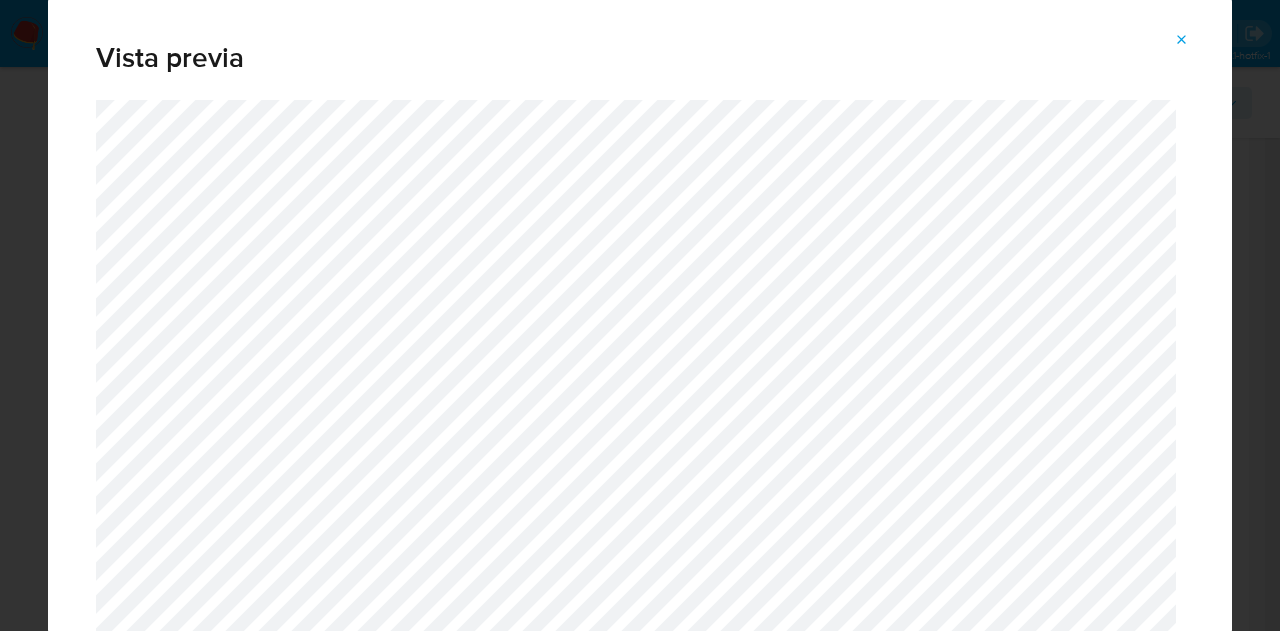 click 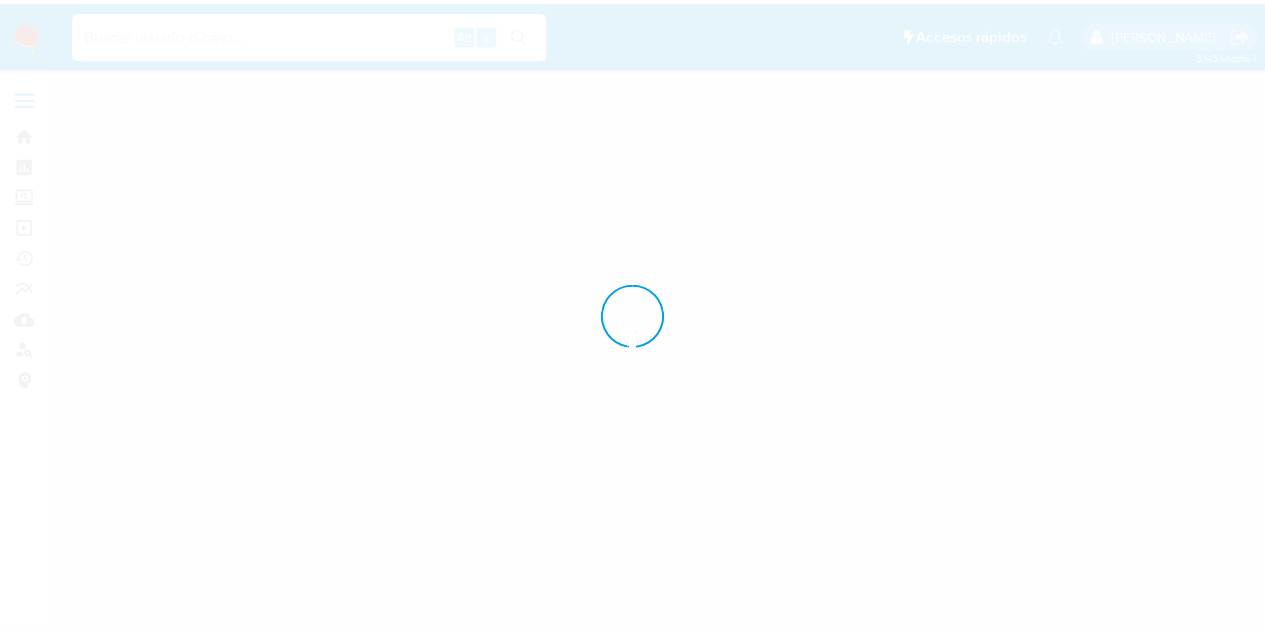 scroll, scrollTop: 0, scrollLeft: 0, axis: both 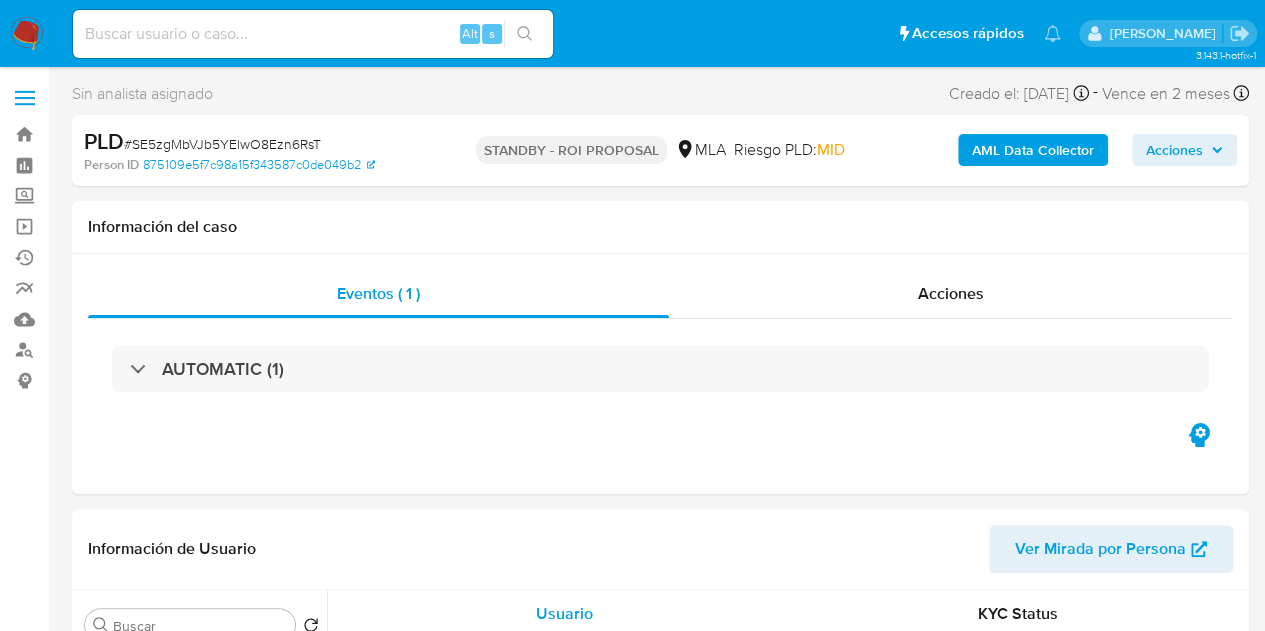 select on "10" 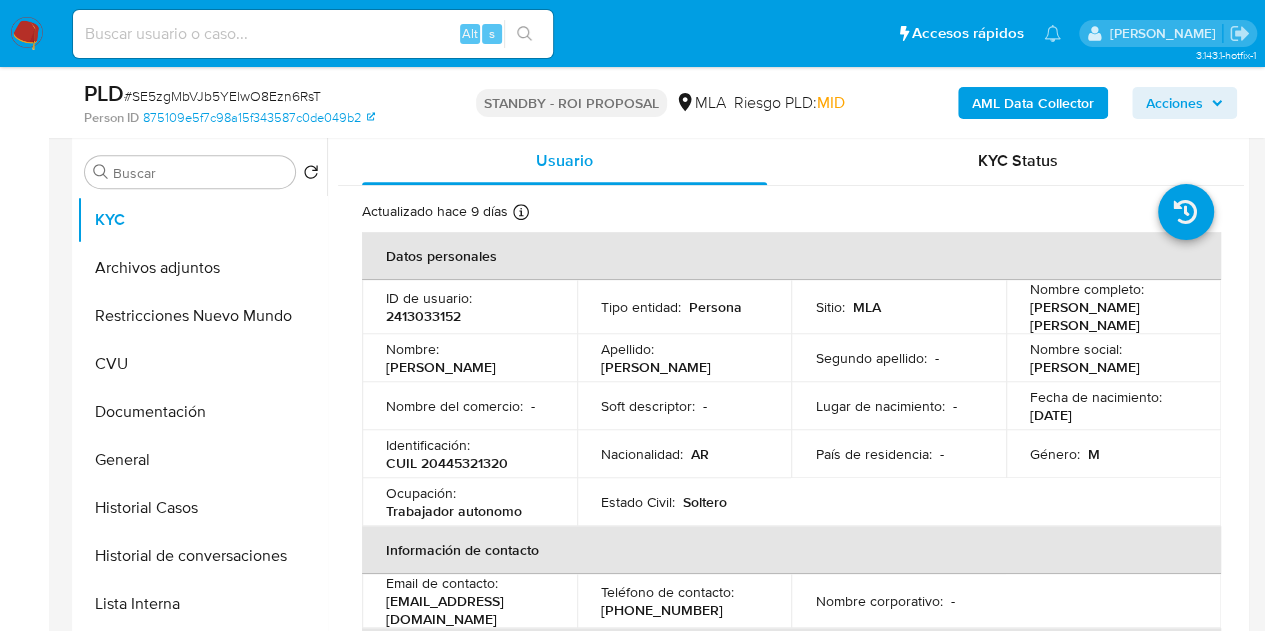 scroll, scrollTop: 471, scrollLeft: 0, axis: vertical 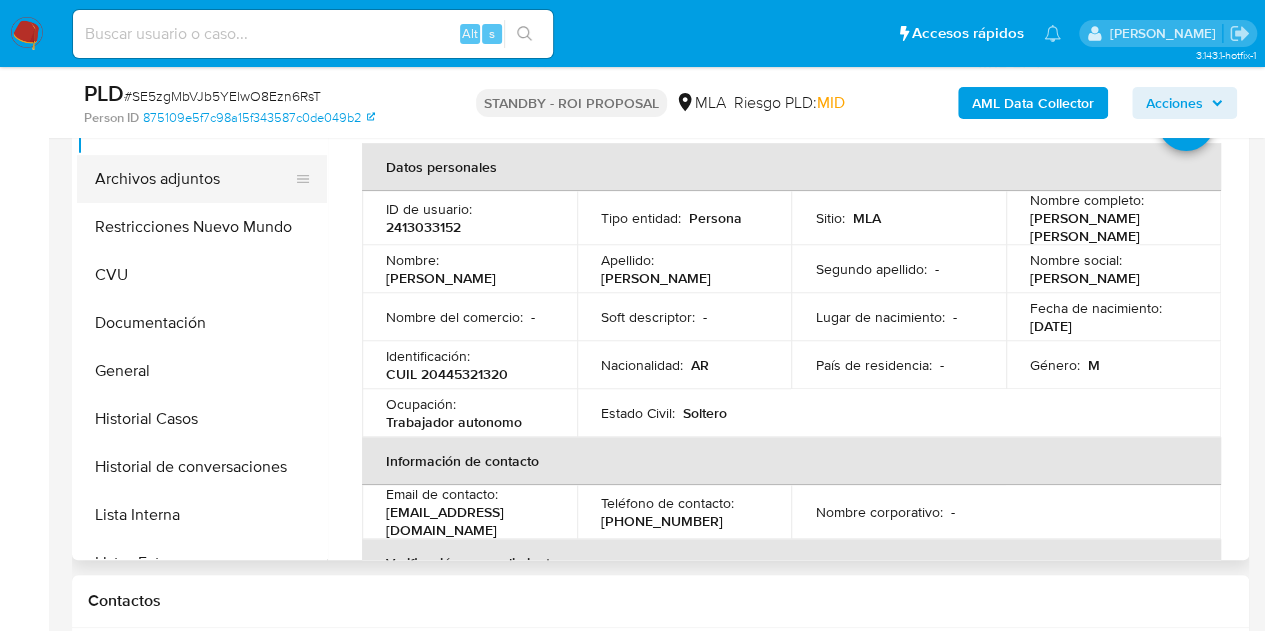 click on "Archivos adjuntos" at bounding box center [194, 179] 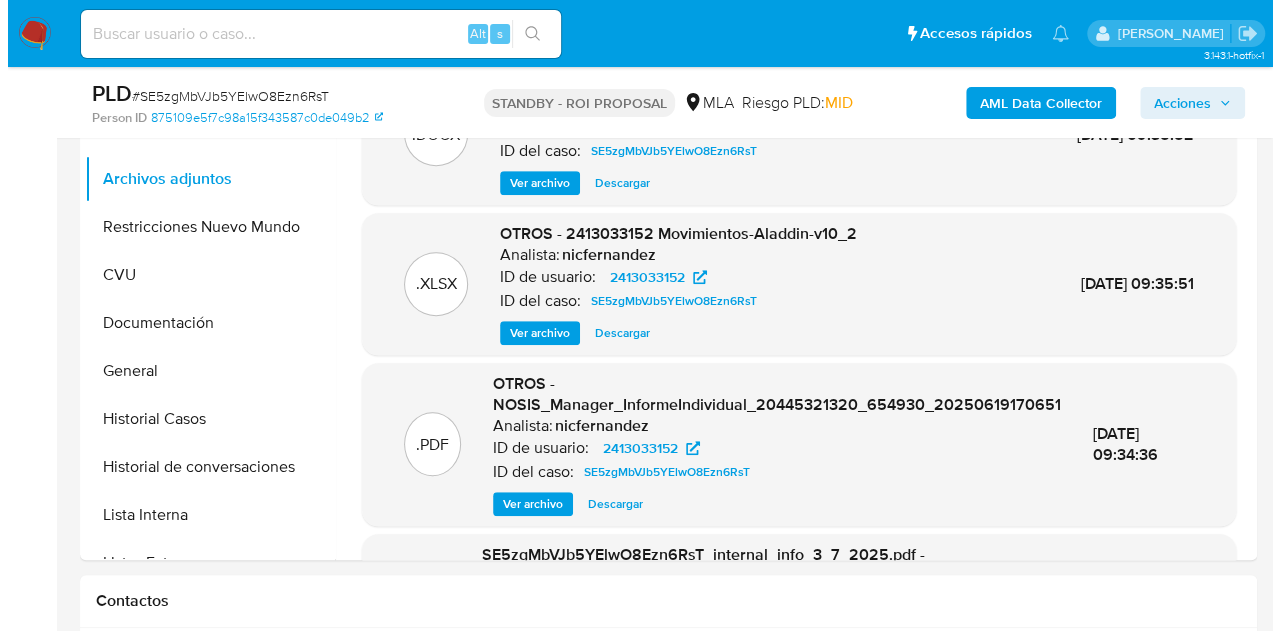 scroll, scrollTop: 388, scrollLeft: 0, axis: vertical 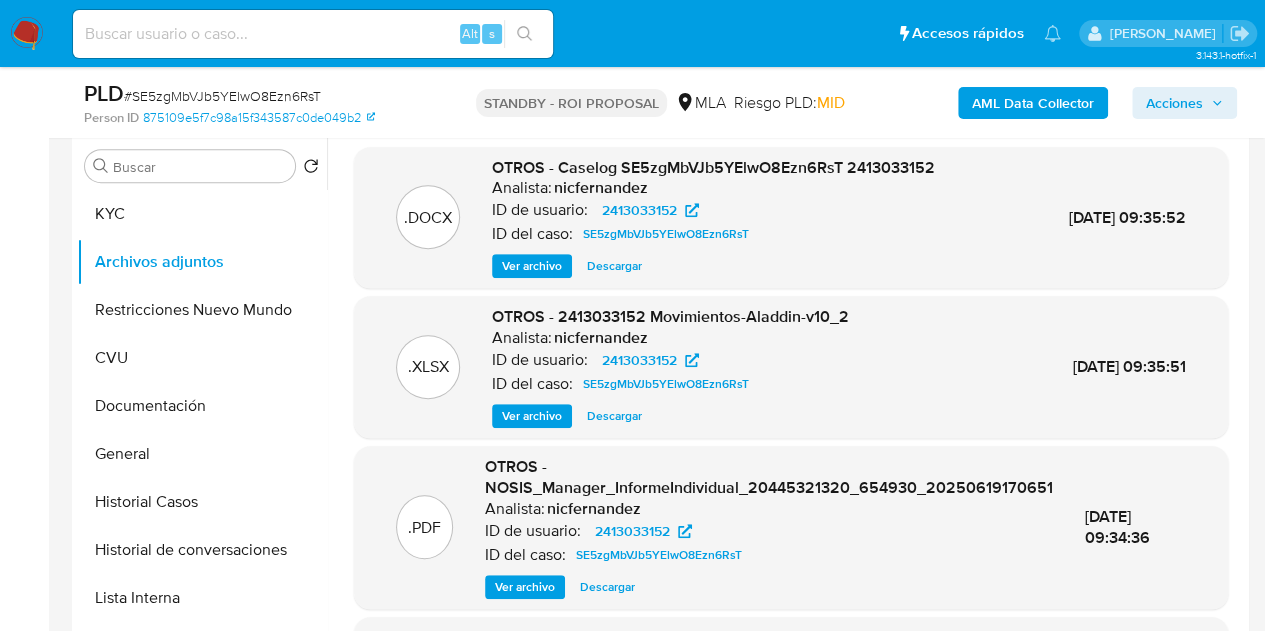 click on ".XLSX OTROS - 2413033152 Movimientos-Aladdin-v10_2 Analista: nicfernandez ID de usuario: 2413033152 ID del caso: SE5zgMbVJb5YElwO8Ezn6RsT Ver archivo Descargar [DATE] 09:35:51" at bounding box center (791, 367) 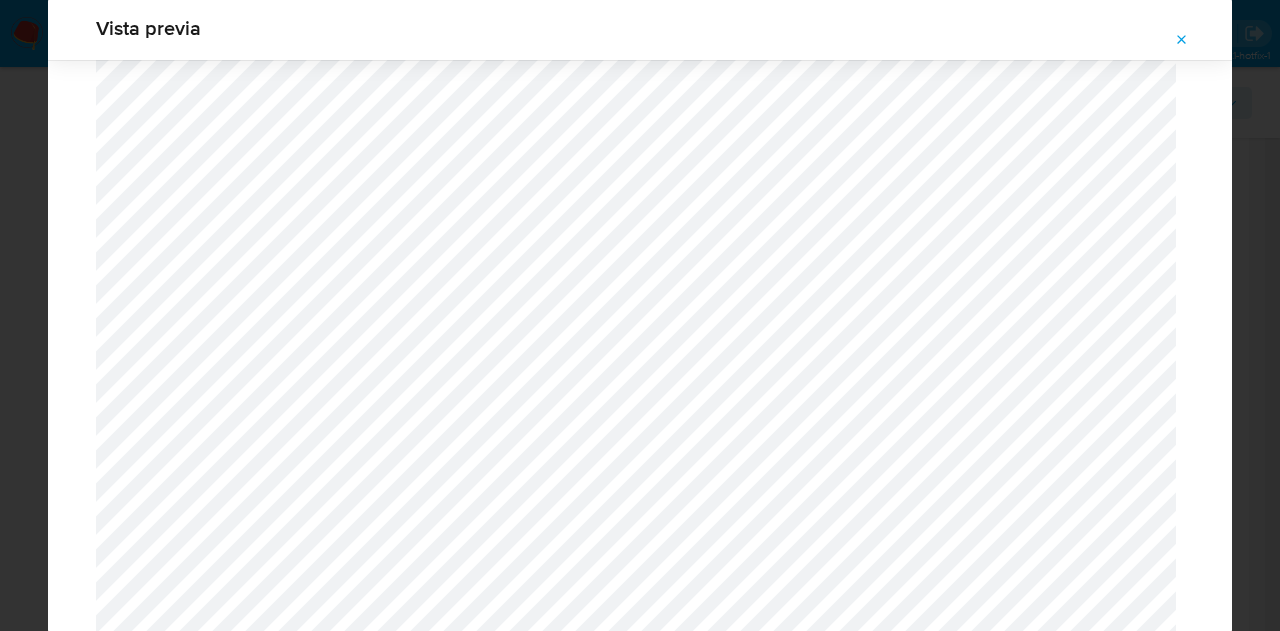 scroll, scrollTop: 2134, scrollLeft: 0, axis: vertical 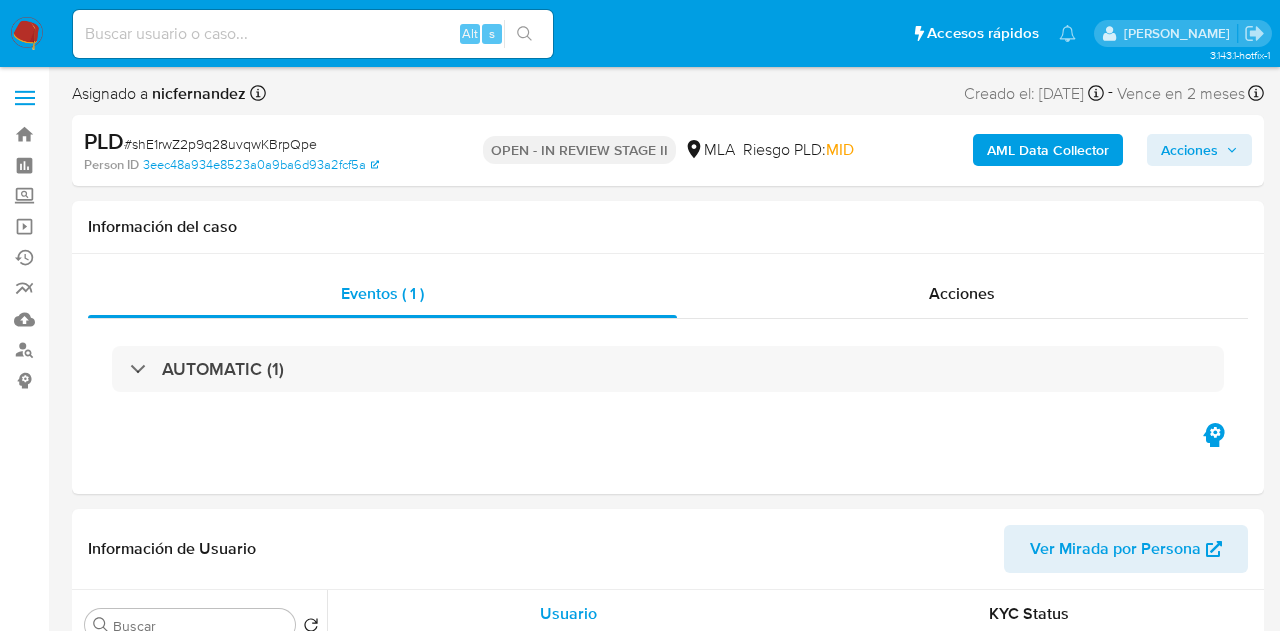 select on "10" 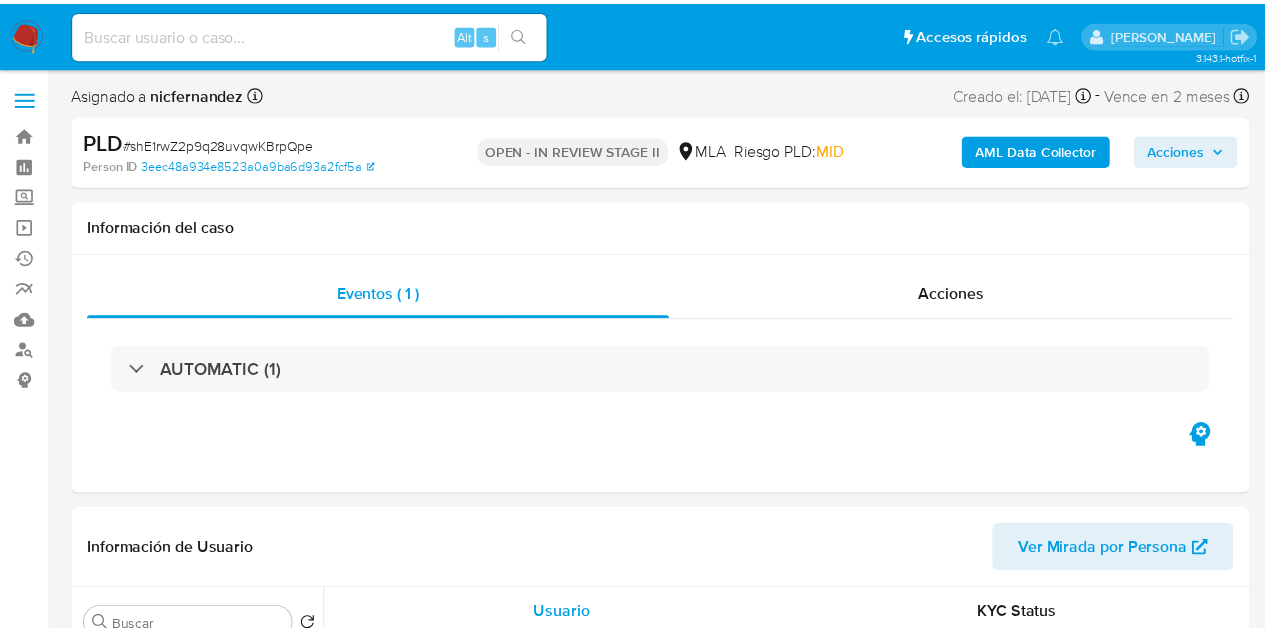 scroll, scrollTop: 0, scrollLeft: 0, axis: both 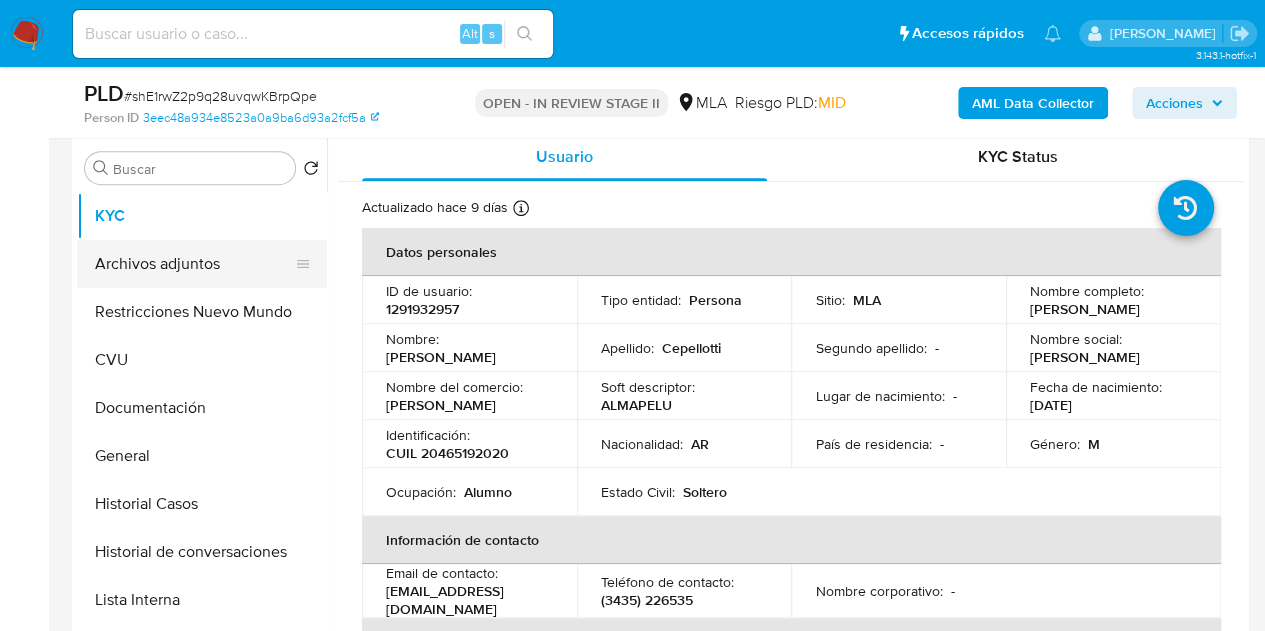 click on "Archivos adjuntos" at bounding box center [194, 264] 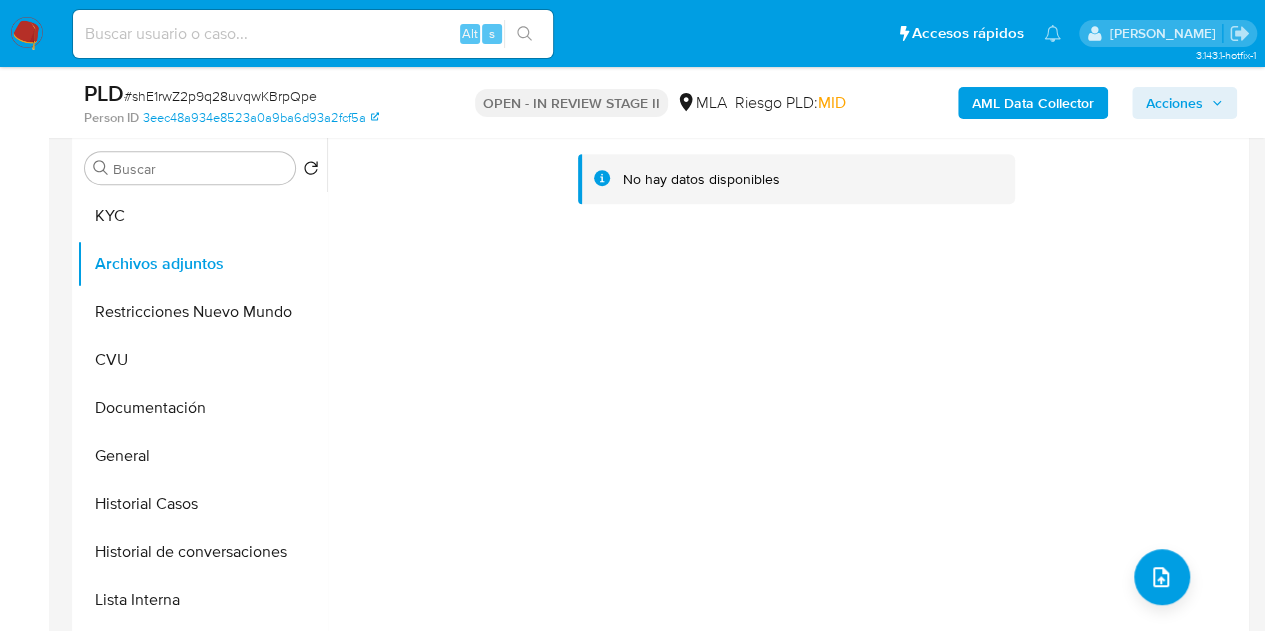 click on "AML Data Collector" at bounding box center [1033, 103] 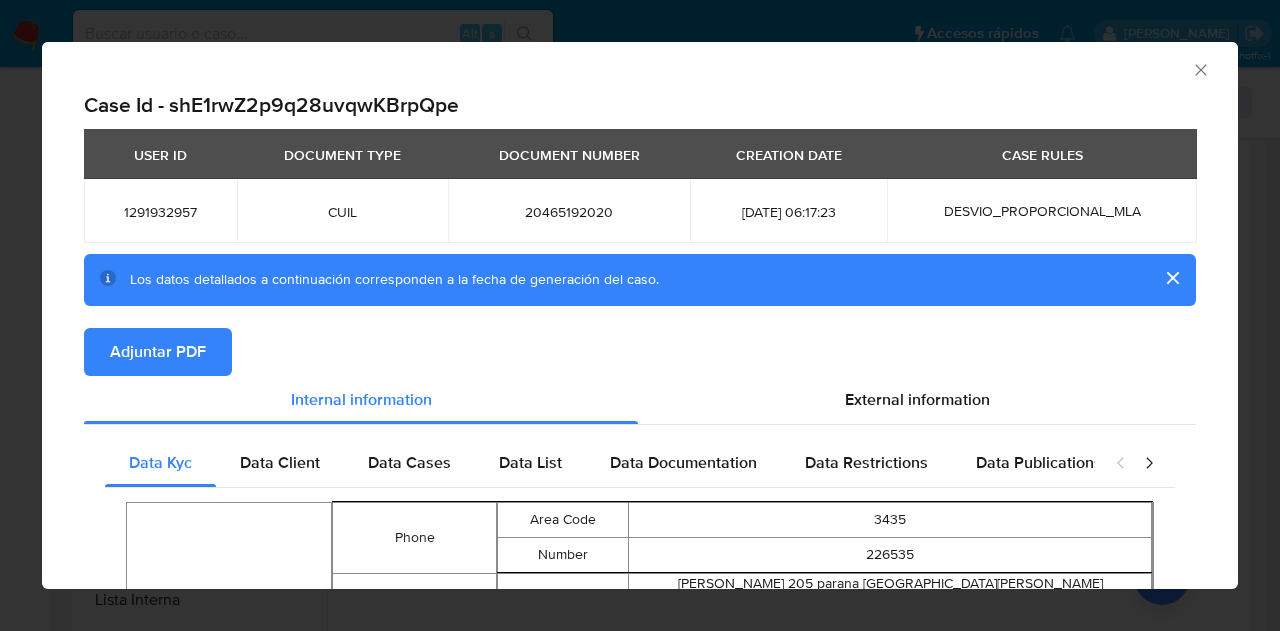 click on "Adjuntar PDF" at bounding box center (158, 352) 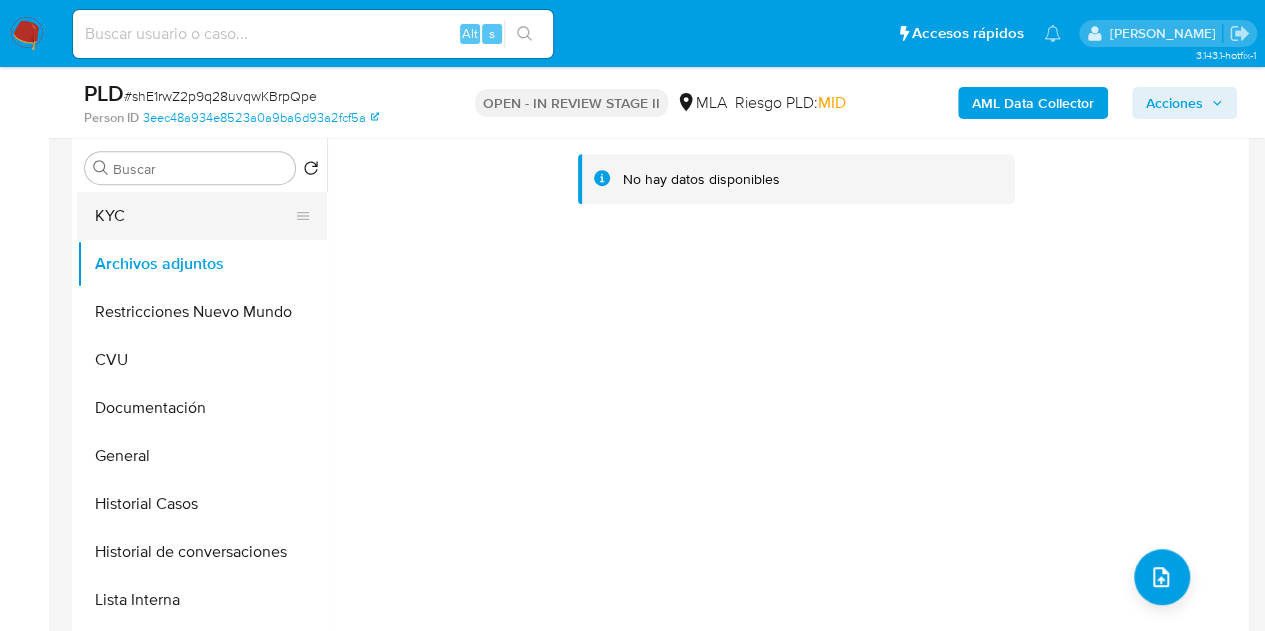 click on "KYC" at bounding box center [194, 216] 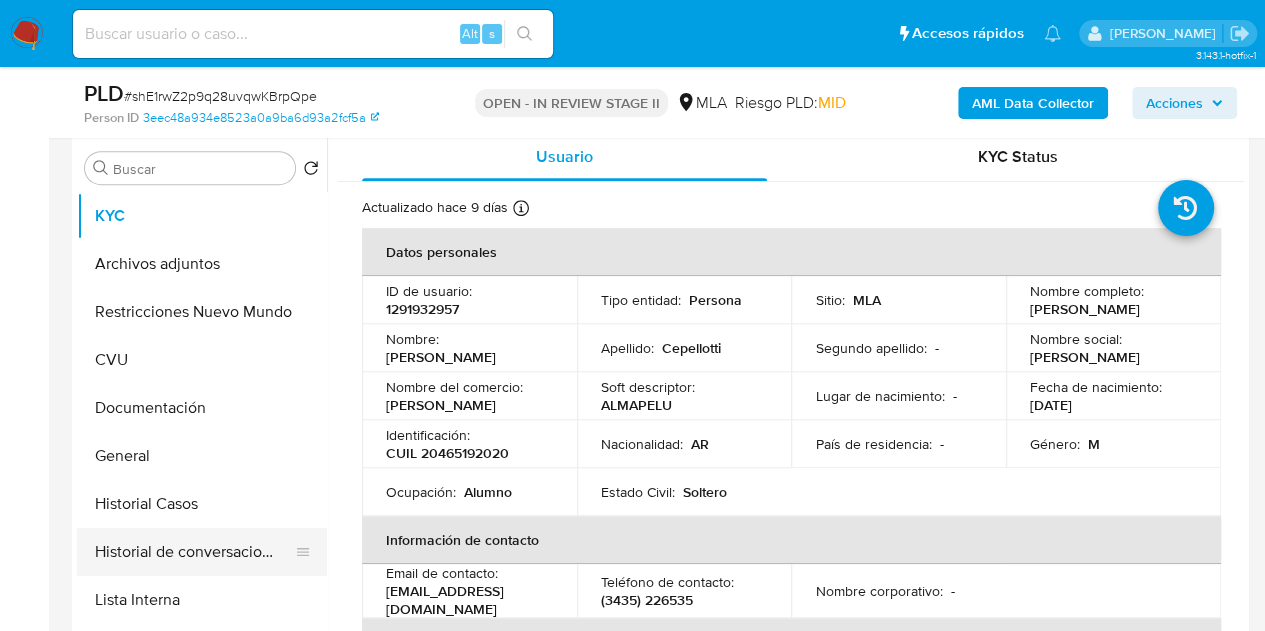 click on "Historial de conversaciones" at bounding box center [194, 552] 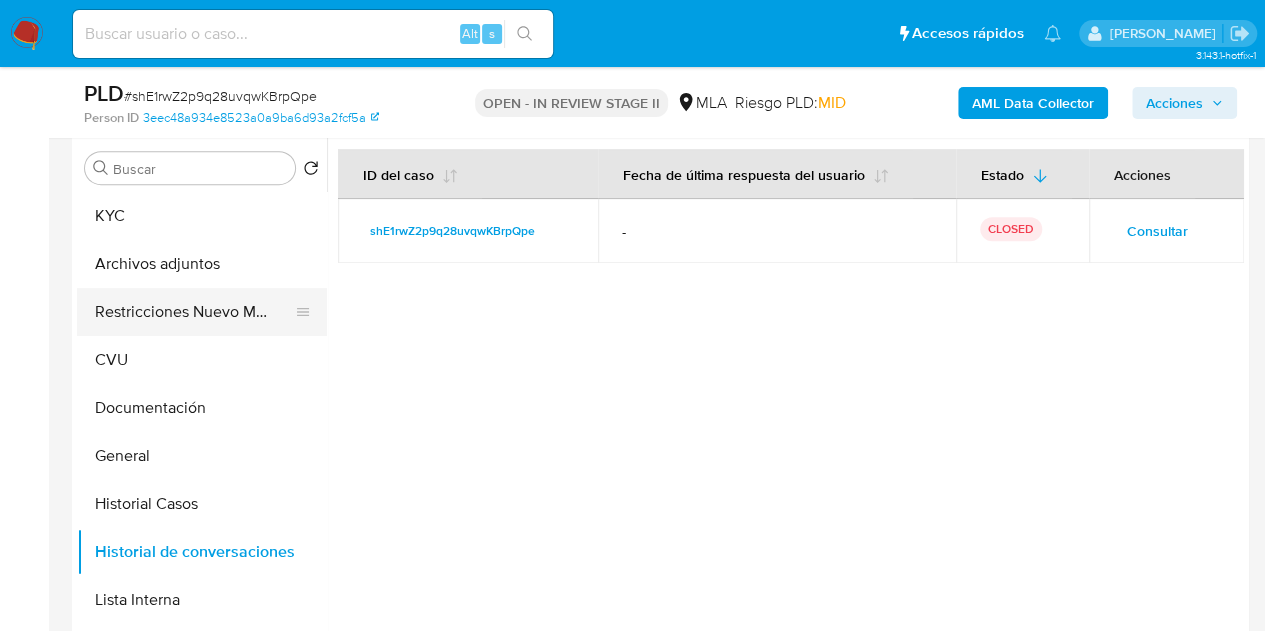 click on "Restricciones Nuevo Mundo" at bounding box center [194, 312] 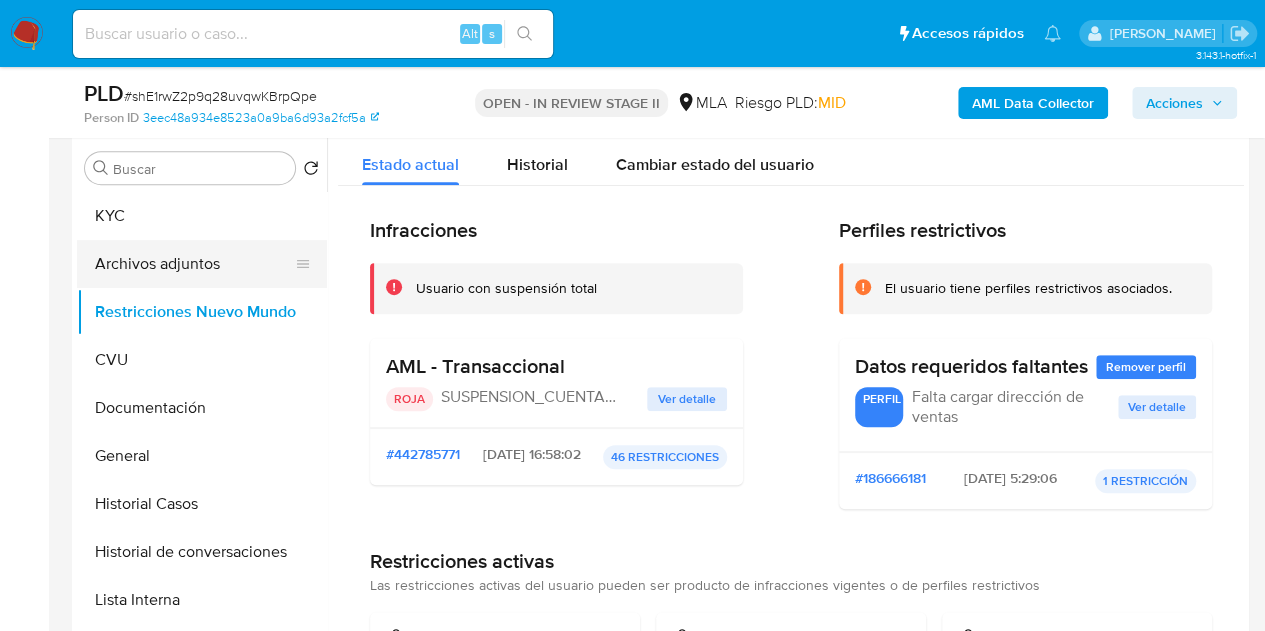 click on "Archivos adjuntos" at bounding box center [194, 264] 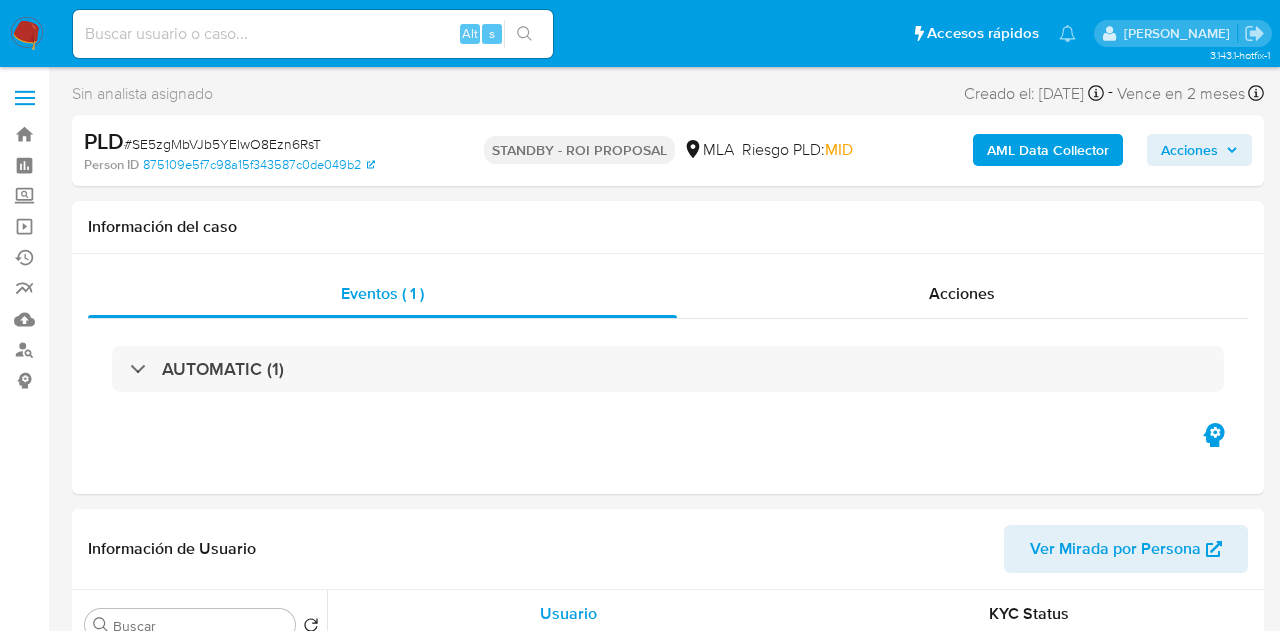 select on "10" 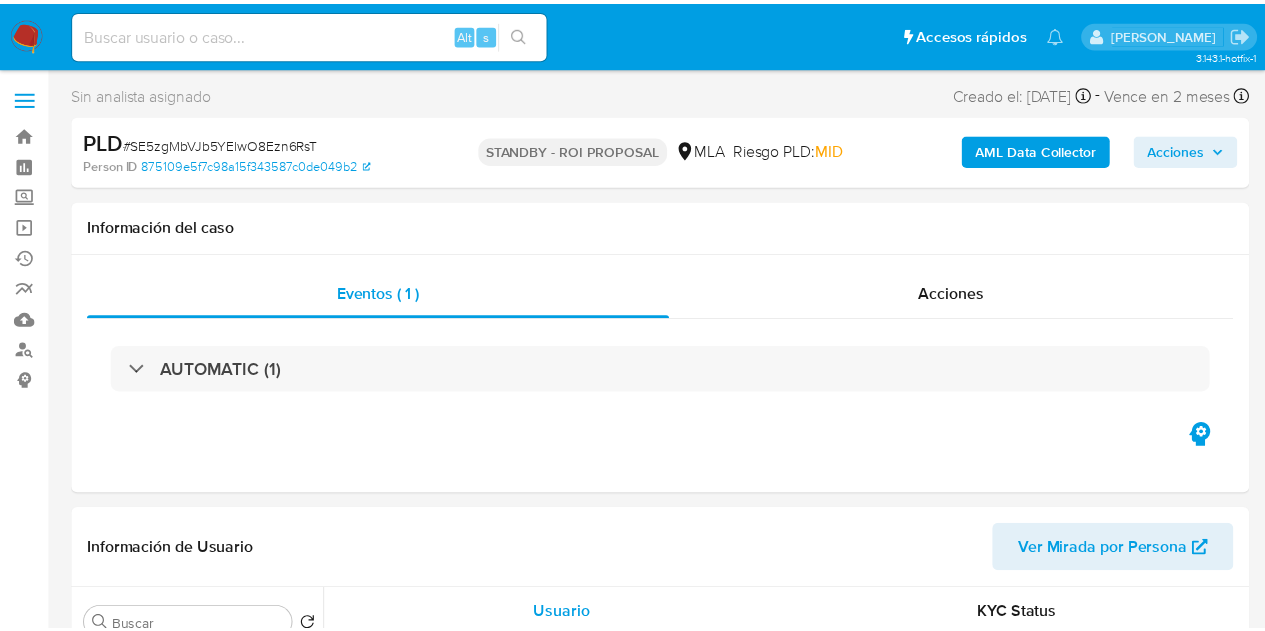 scroll, scrollTop: 0, scrollLeft: 0, axis: both 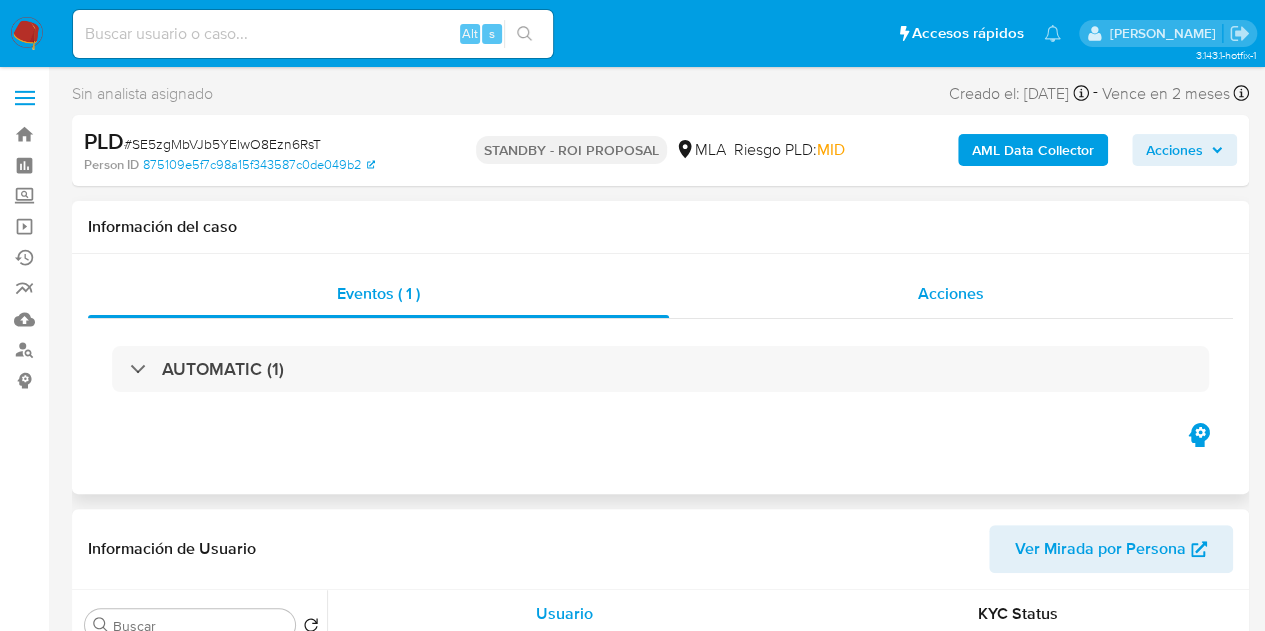 click on "Acciones" at bounding box center (951, 293) 